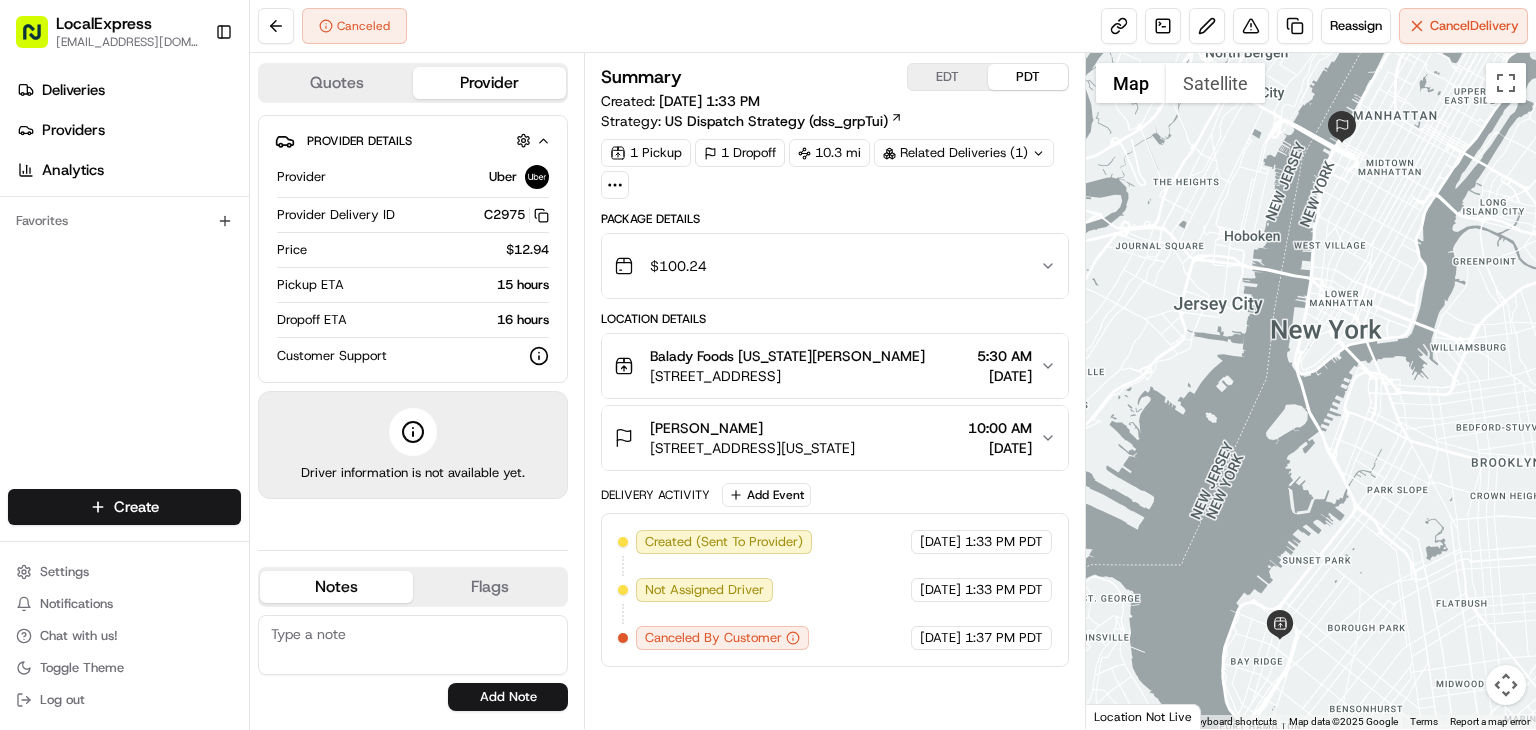 scroll, scrollTop: 0, scrollLeft: 0, axis: both 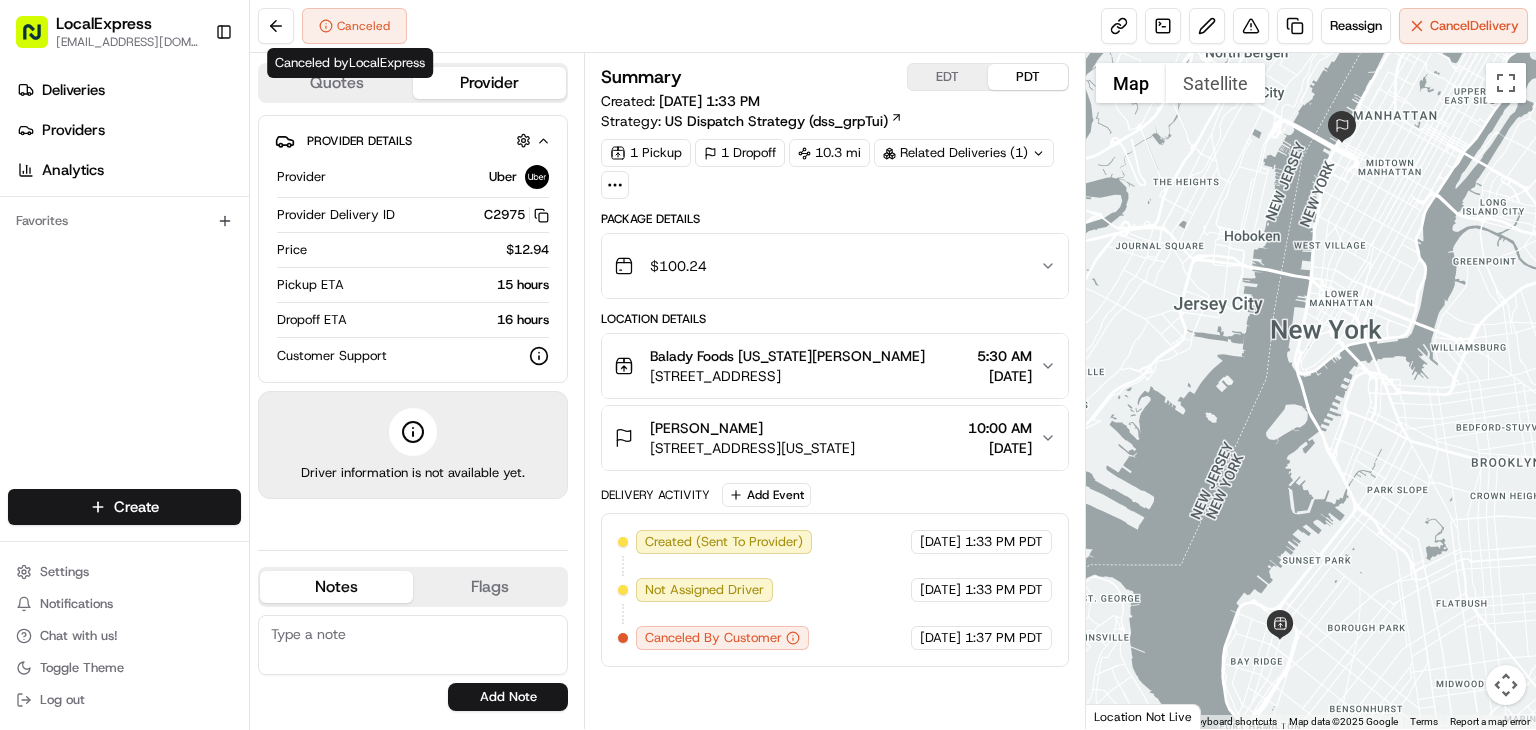 click on "Canceled" at bounding box center [354, 26] 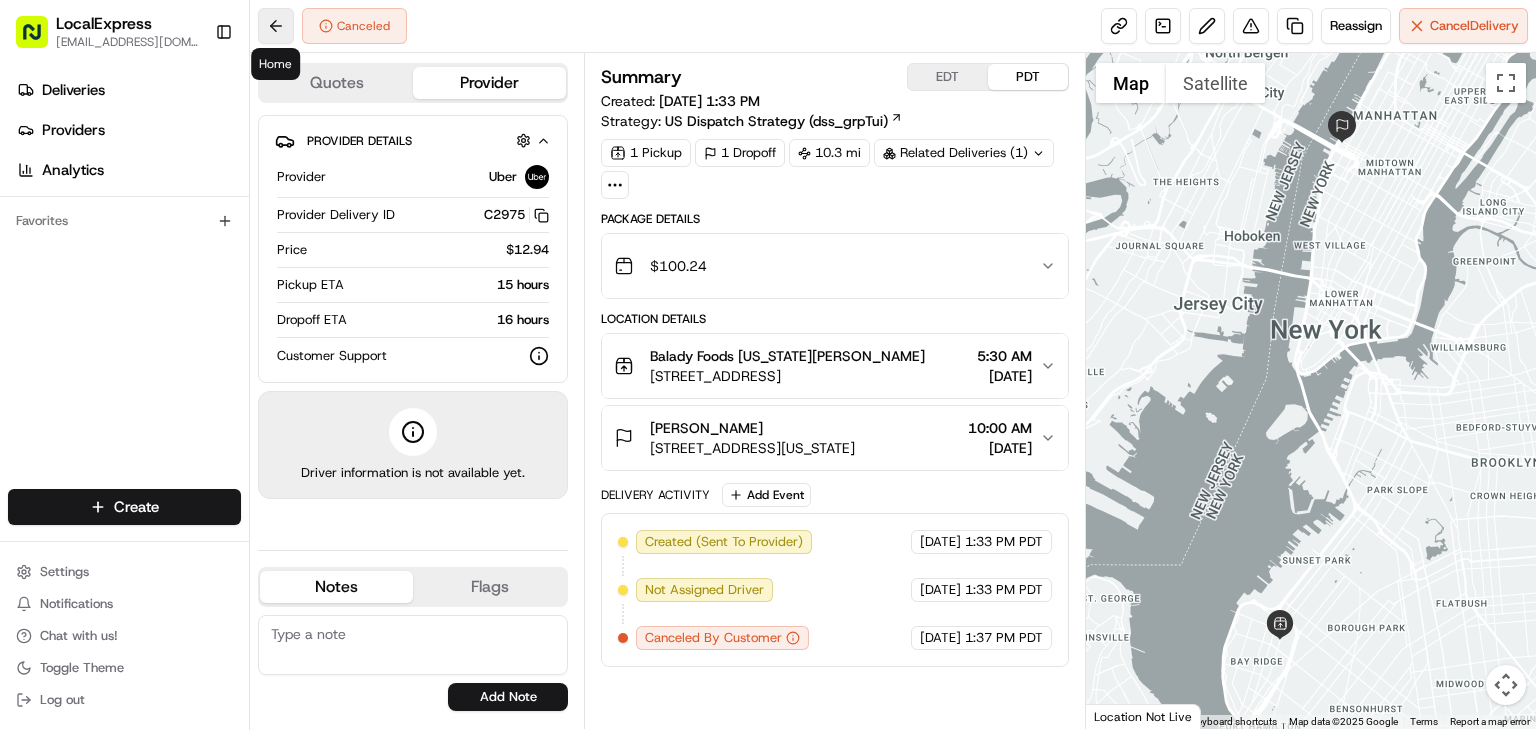 click at bounding box center (276, 26) 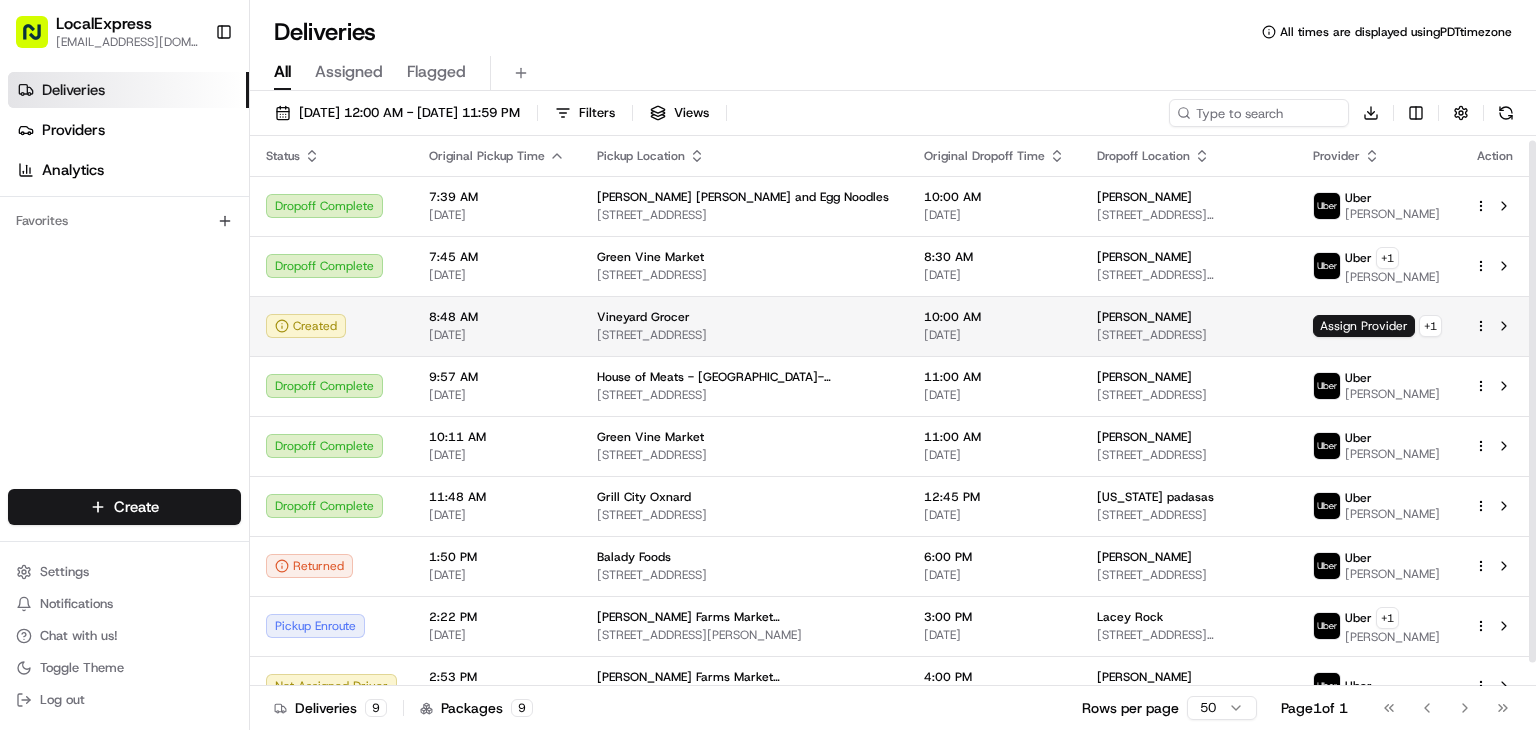 scroll, scrollTop: 30, scrollLeft: 0, axis: vertical 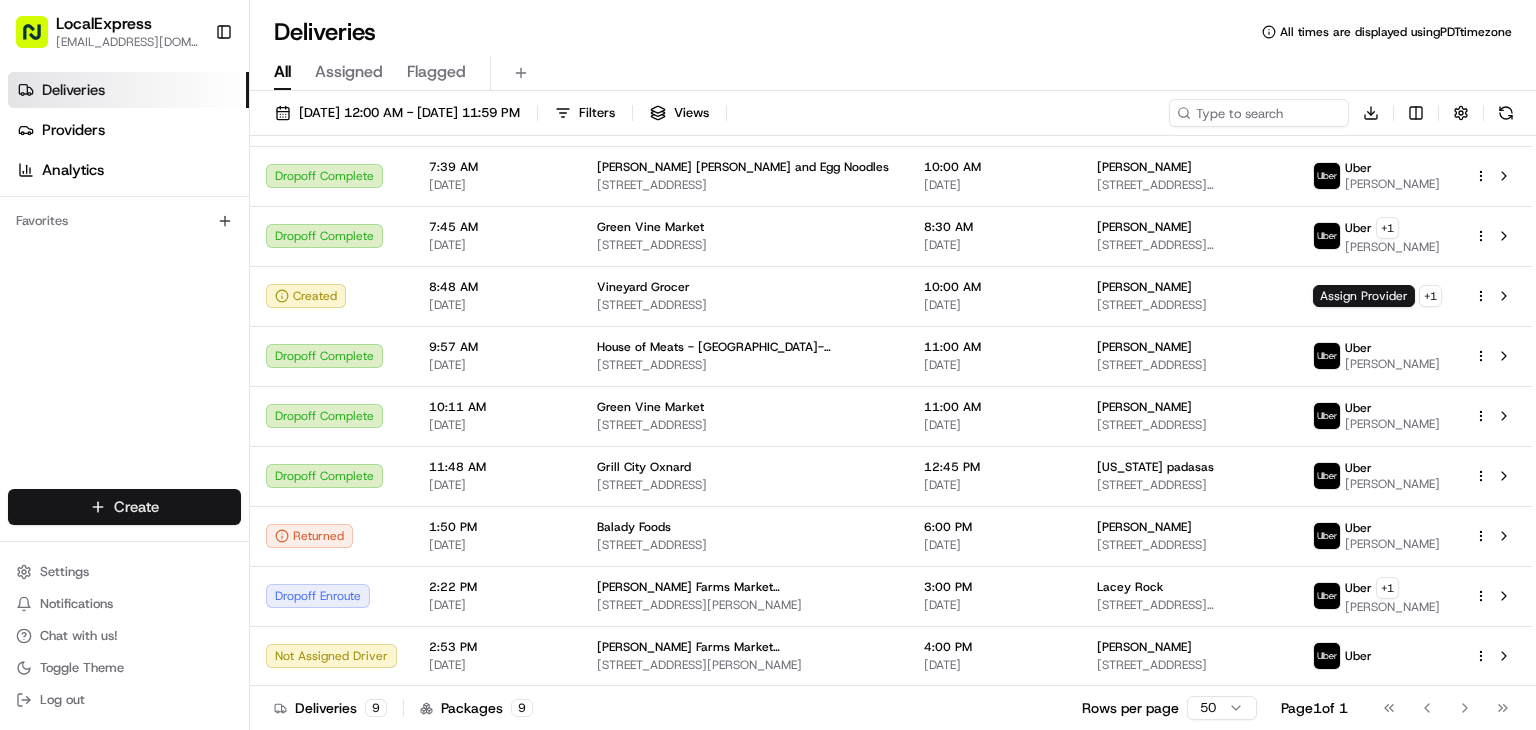 click on "LocalExpress [EMAIL_ADDRESS][DOMAIN_NAME] Toggle Sidebar Deliveries Providers Analytics Favorites Main Menu Members & Organization Organization Users Roles Preferences Customization Tracking Orchestration Automations Dispatch Strategy Locations Pickup Locations Dropoff Locations Billing Billing Refund Requests Integrations Notification Triggers Webhooks API Keys Request Logs Create Settings Notifications Chat with us! Toggle Theme Log out Deliveries All times are displayed using  PDT  timezone All Assigned Flagged [DATE] 12:00 AM - [DATE] 11:59 PM Filters Views Download Status Original Pickup Time Pickup Location Original Dropoff Time Dropoff Location Provider Action Dropoff Complete 7:39 AM [DATE] [PERSON_NAME] Ravioli and Egg Noodles [STREET_ADDRESS] 10:00 AM [DATE] [PERSON_NAME] [STREET_ADDRESS][PERSON_NAME] [PERSON_NAME] Dropoff Complete 7:45 AM [DATE] [GEOGRAPHIC_DATA] [STREET_ADDRESS] 8:30 AM [DATE] [PERSON_NAME] Uber +" at bounding box center (768, 365) 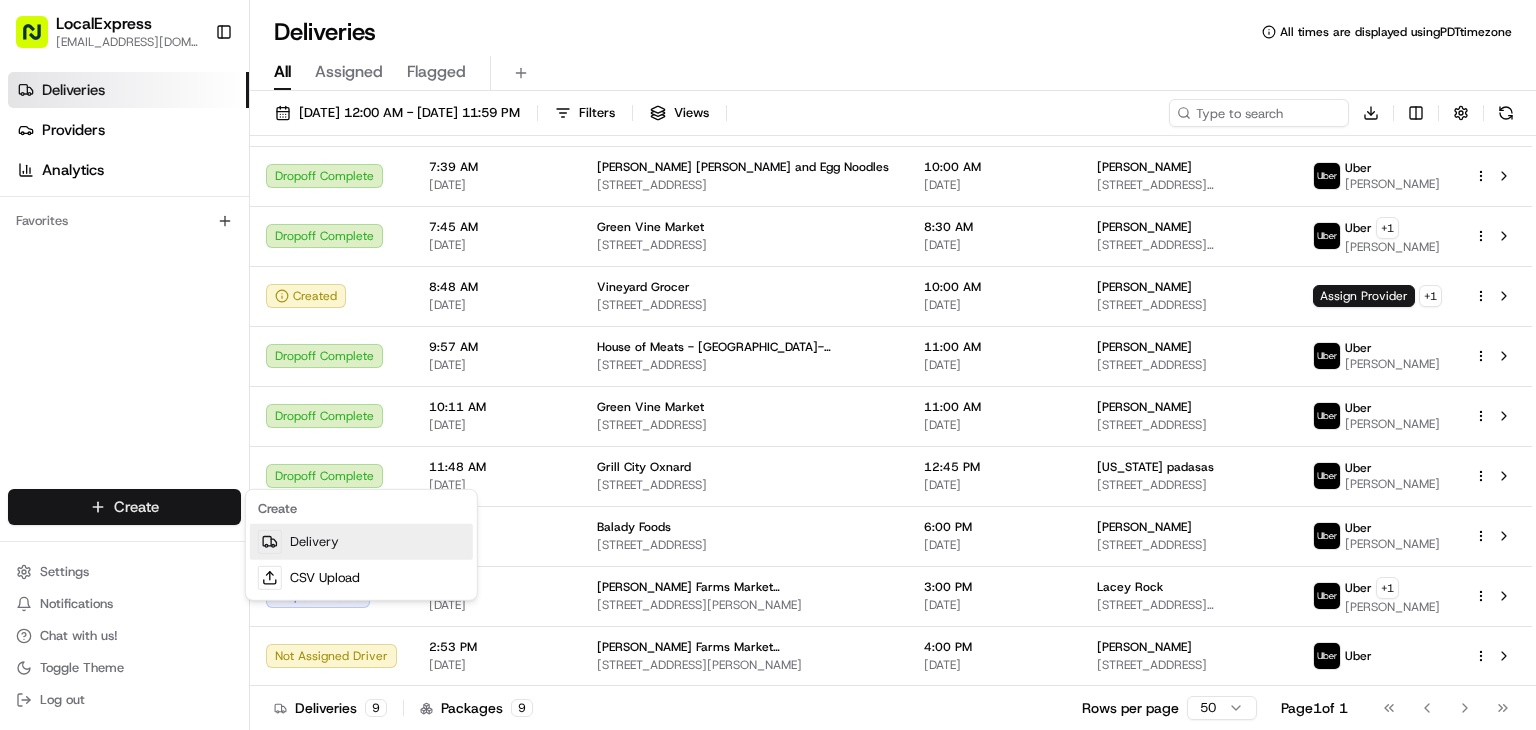 click on "Delivery" at bounding box center [361, 542] 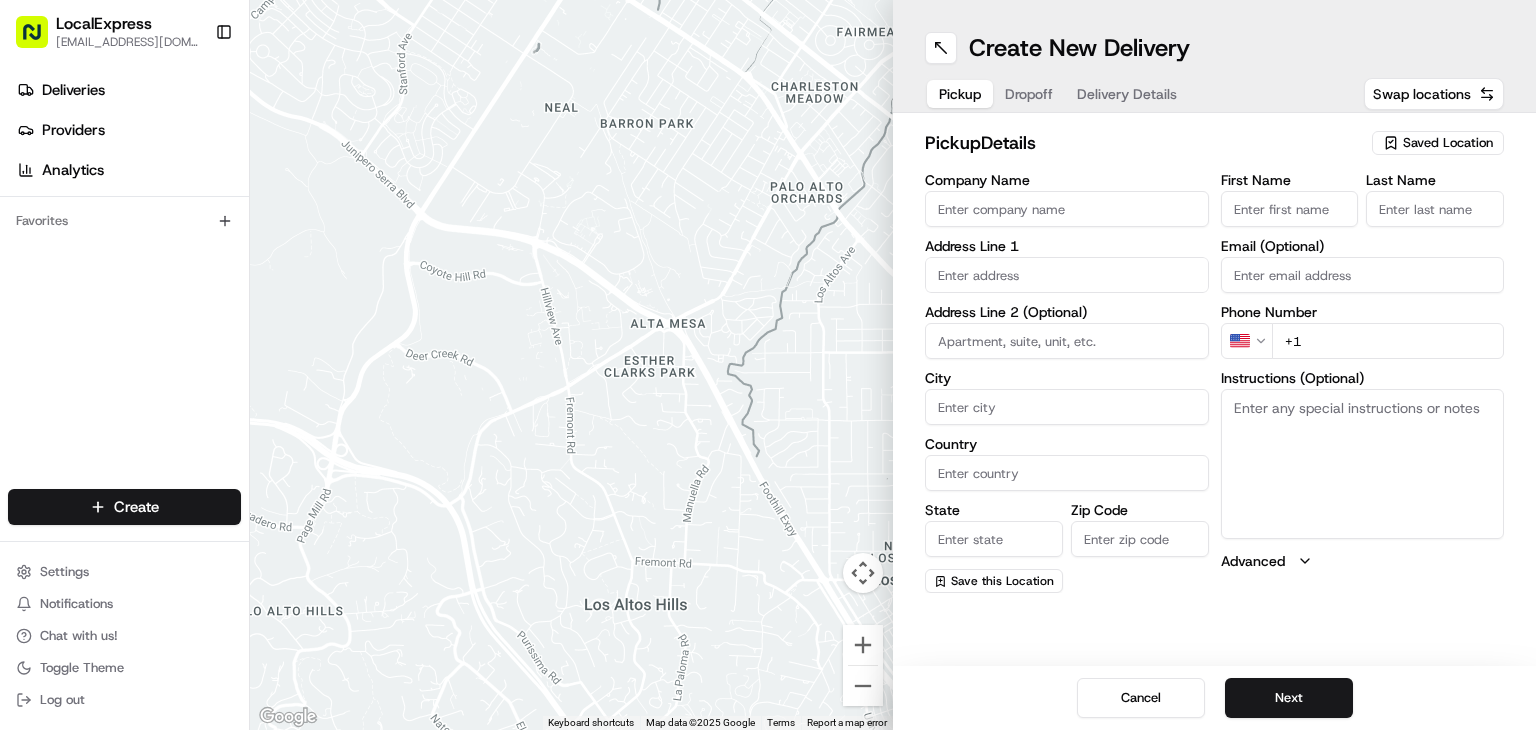 click on "Saved Location" at bounding box center [1448, 143] 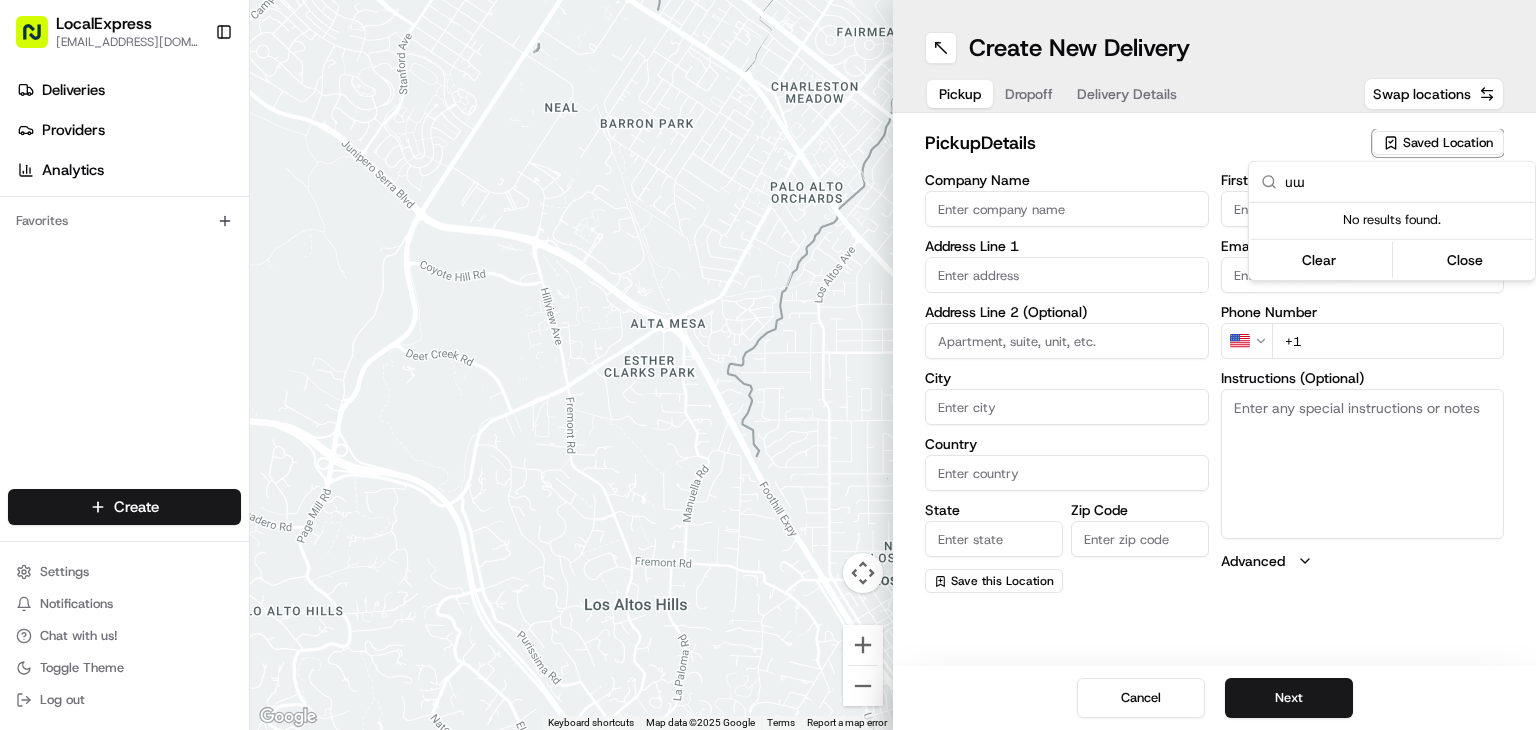 type on "ս" 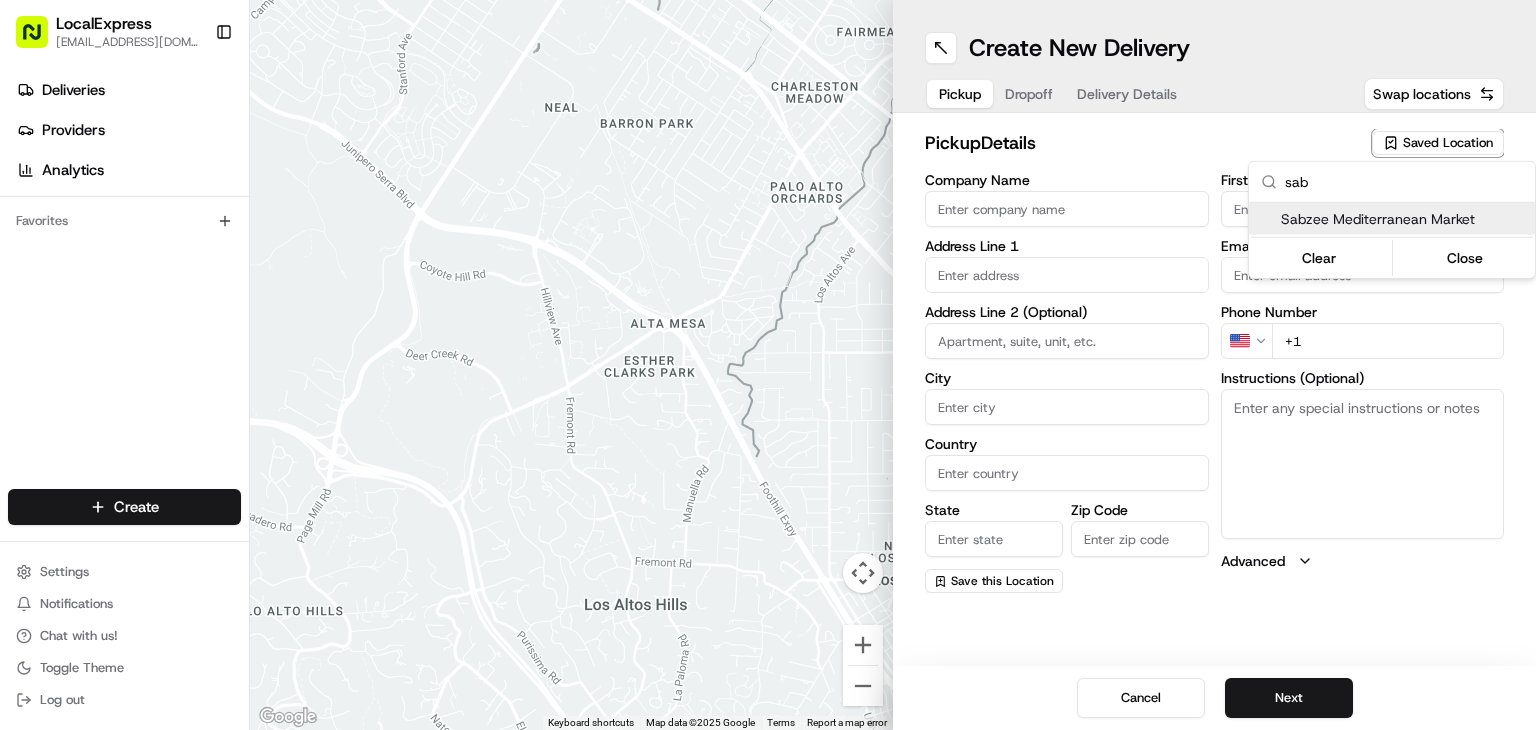 type on "sab" 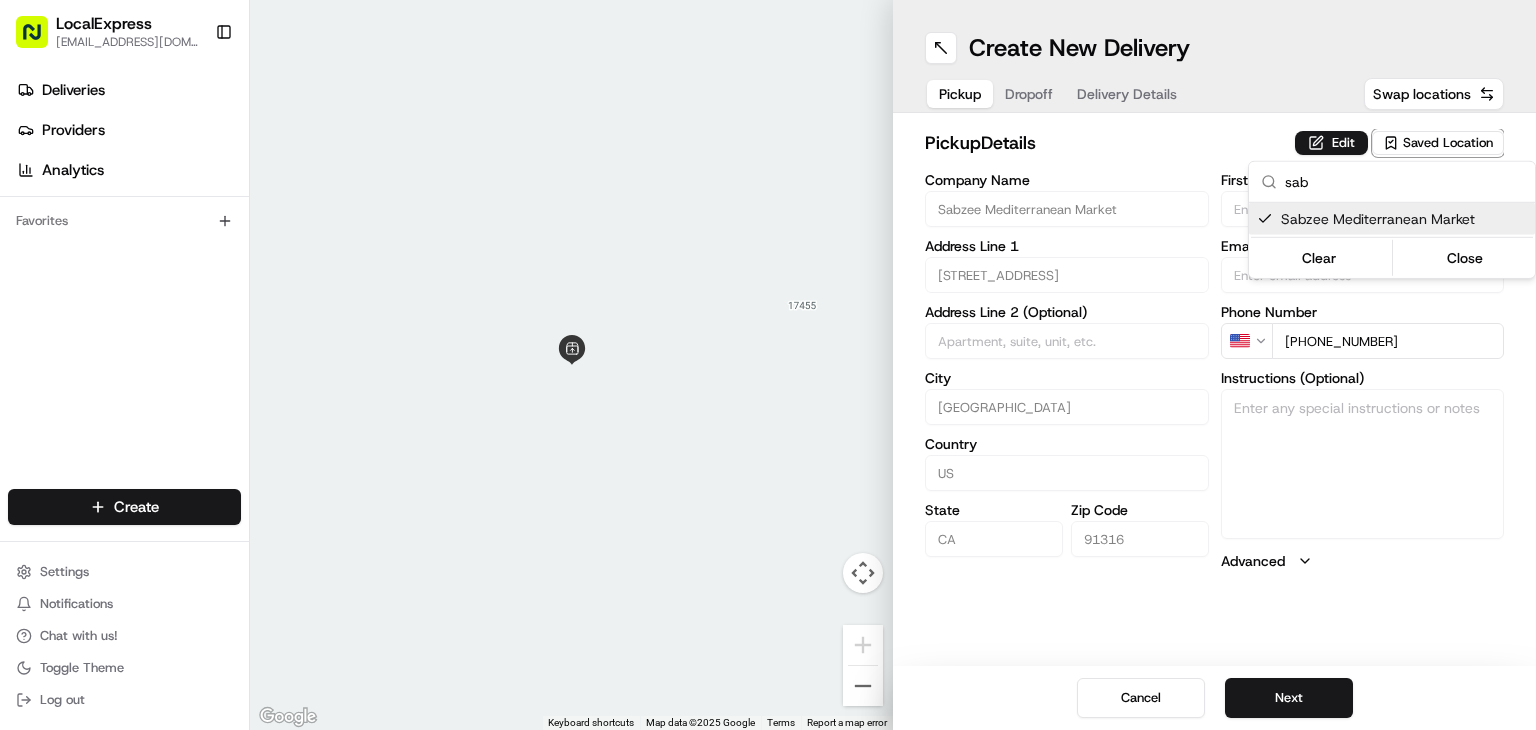 click on "LocalExpress [EMAIL_ADDRESS][DOMAIN_NAME] Toggle Sidebar Deliveries Providers Analytics Favorites Main Menu Members & Organization Organization Users Roles Preferences Customization Tracking Orchestration Automations Dispatch Strategy Locations Pickup Locations Dropoff Locations Billing Billing Refund Requests Integrations Notification Triggers Webhooks API Keys Request Logs Create Settings Notifications Chat with us! Toggle Theme Log out ← Move left → Move right ↑ Move up ↓ Move down + Zoom in - Zoom out Home Jump left by 75% End Jump right by 75% Page Up Jump up by 75% Page Down Jump down by 75% Keyboard shortcuts Map Data Map data ©2025 Google Map data ©2025 Google 2 m  Click to toggle between metric and imperial units Terms Report a map error Create New Delivery Pickup Dropoff Delivery Details Swap locations pickup  Details  Edit Saved Location Company Name Sabzee Mediterranean Market Address Line [GEOGRAPHIC_DATA][STREET_ADDRESS] Address Line 2 (Optional) [GEOGRAPHIC_DATA][US_STATE] [GEOGRAPHIC_DATA]" at bounding box center (768, 365) 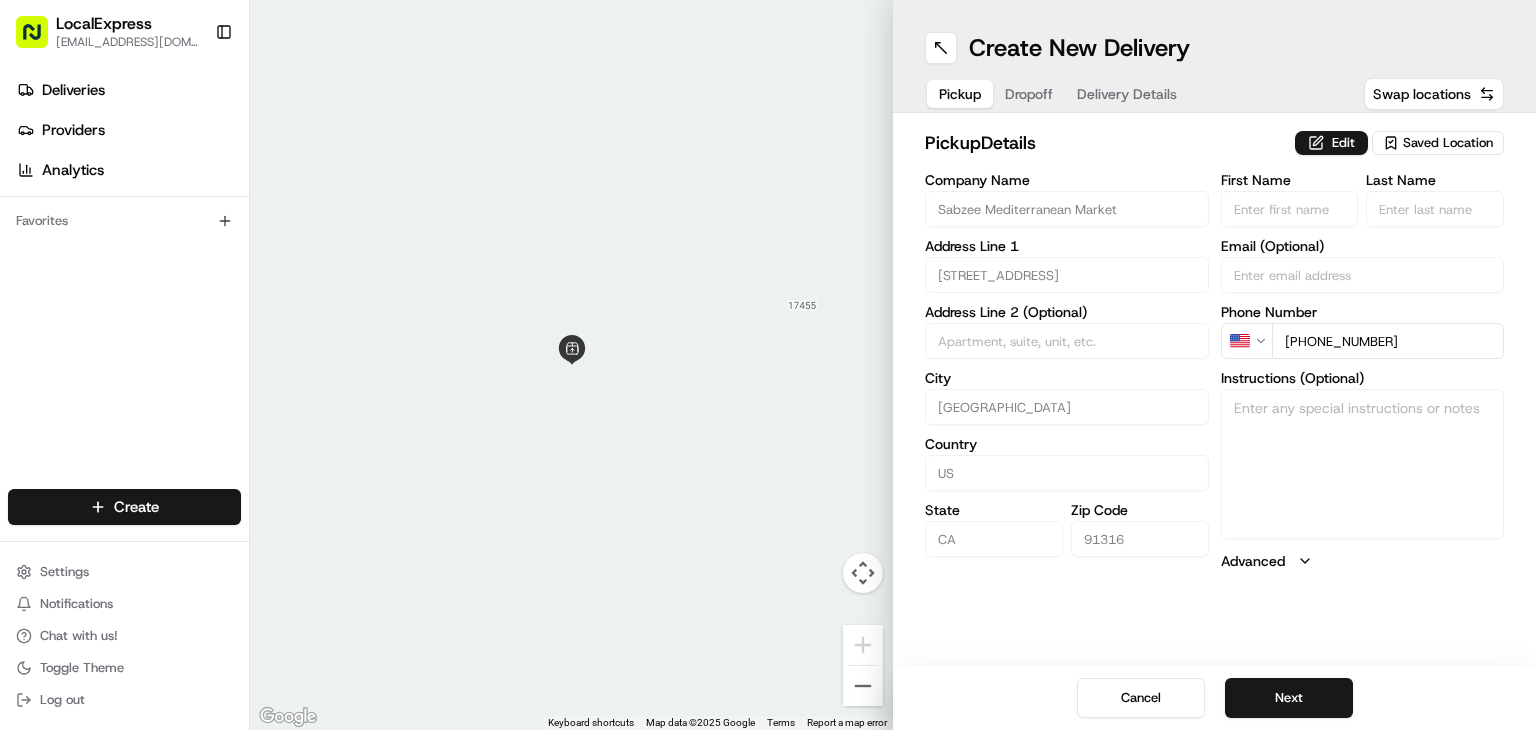 click on "Dropoff" at bounding box center (1029, 94) 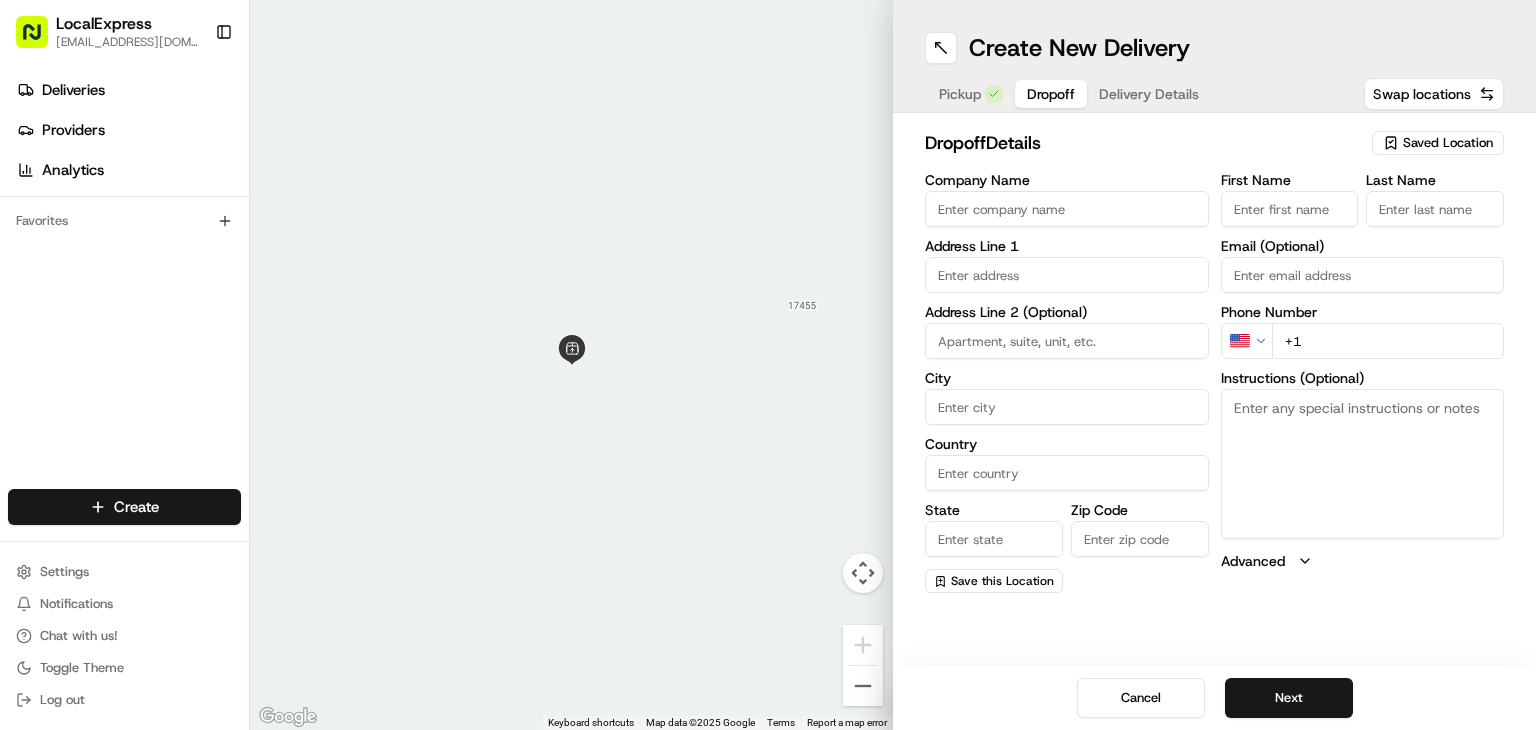 click at bounding box center (1067, 275) 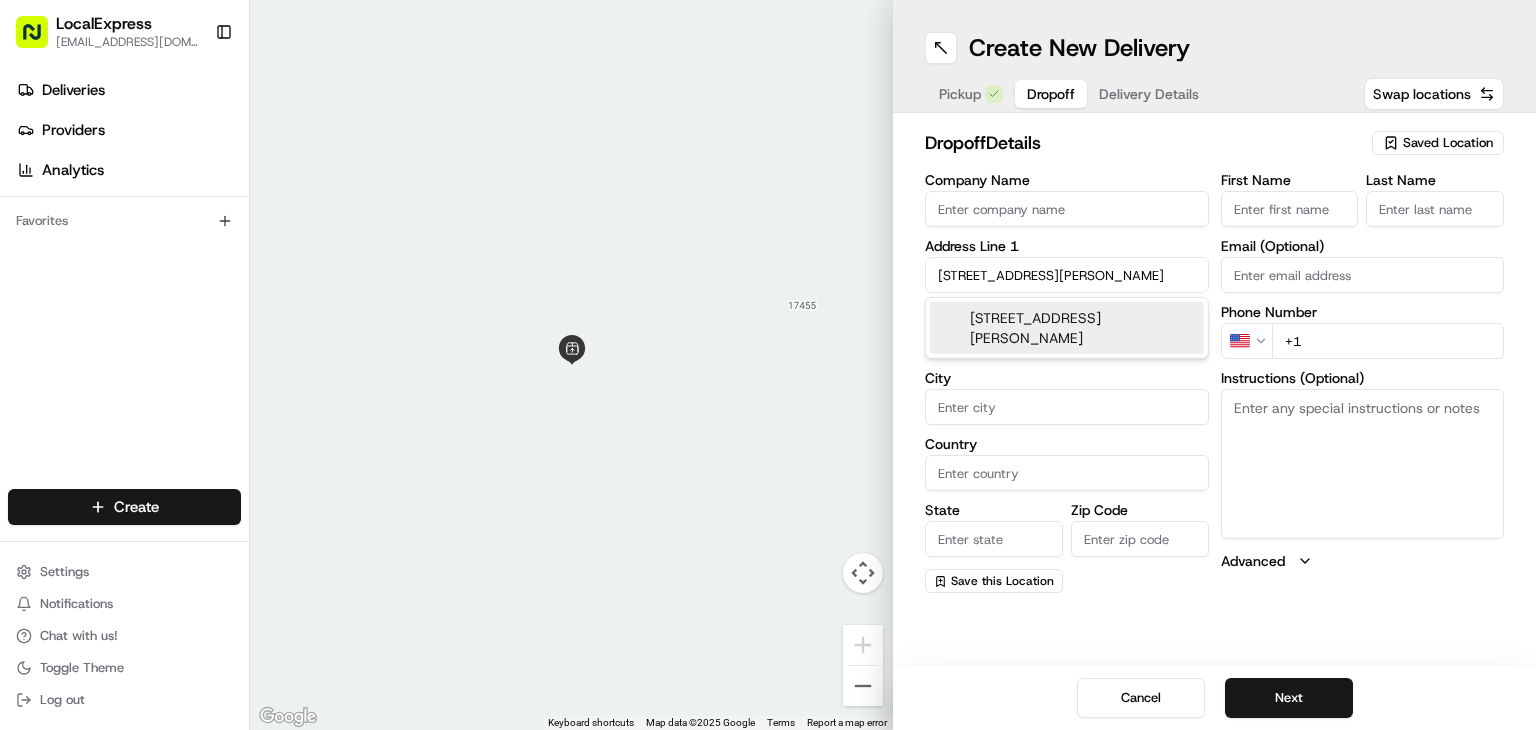 scroll, scrollTop: 0, scrollLeft: 0, axis: both 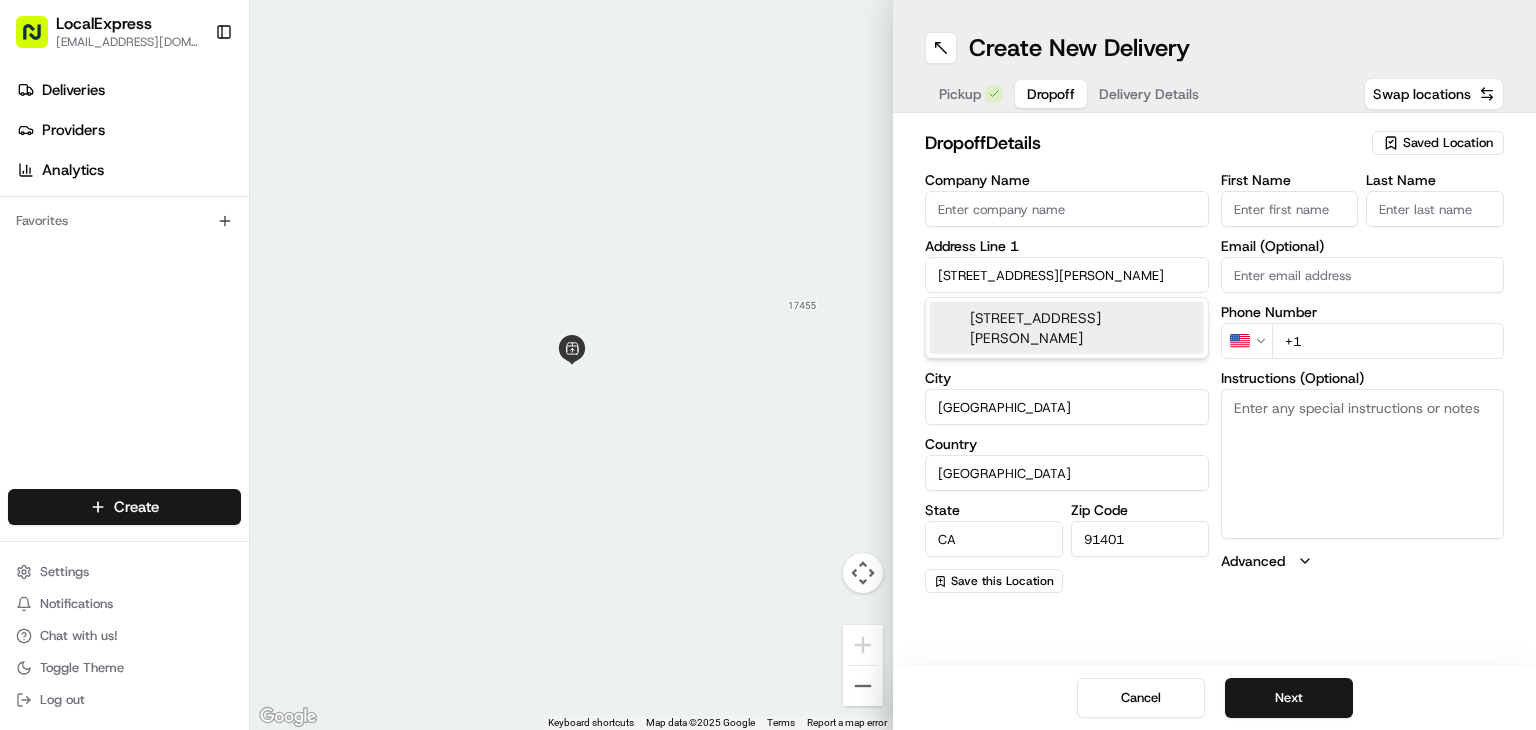 type on "[STREET_ADDRESS][PERSON_NAME]" 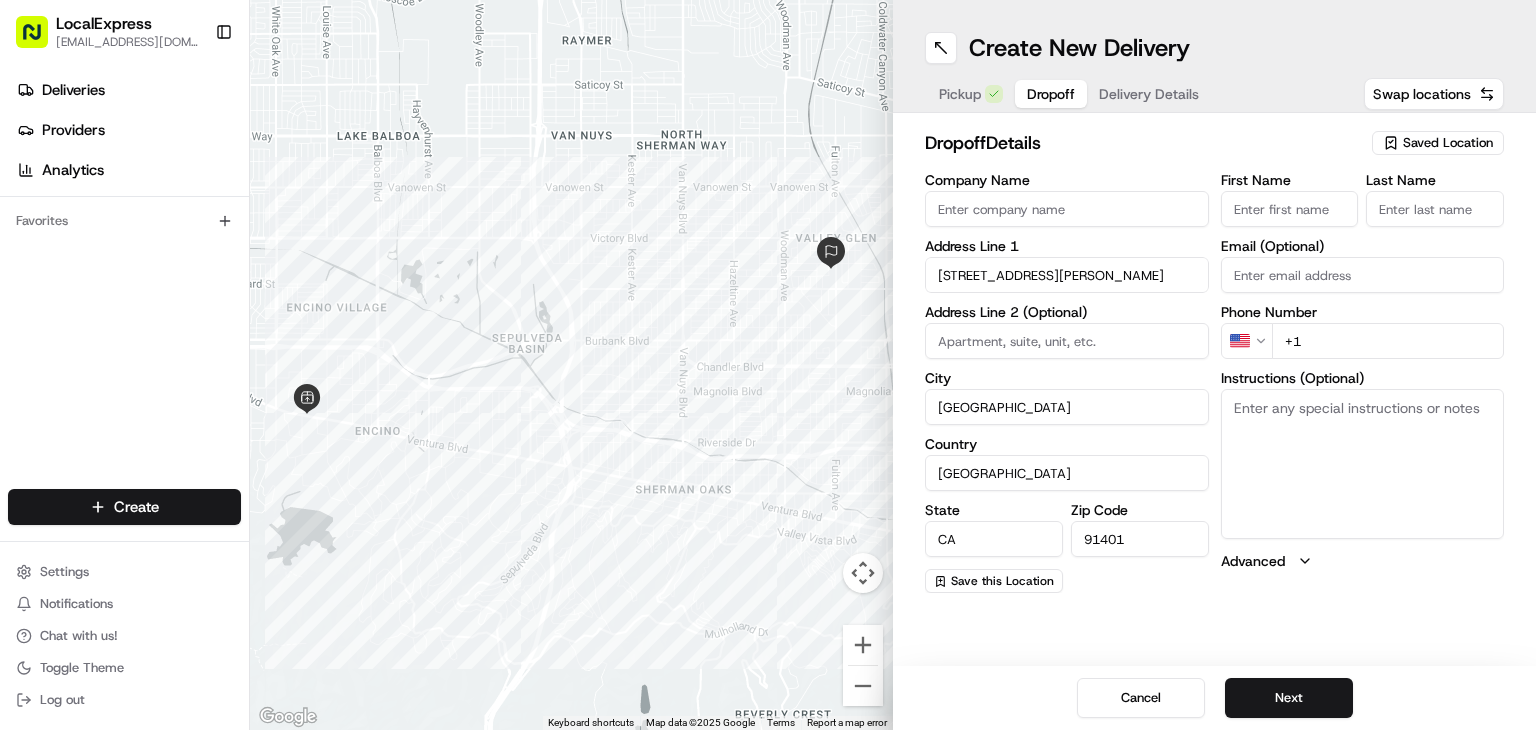 click on "+1" at bounding box center [1388, 341] 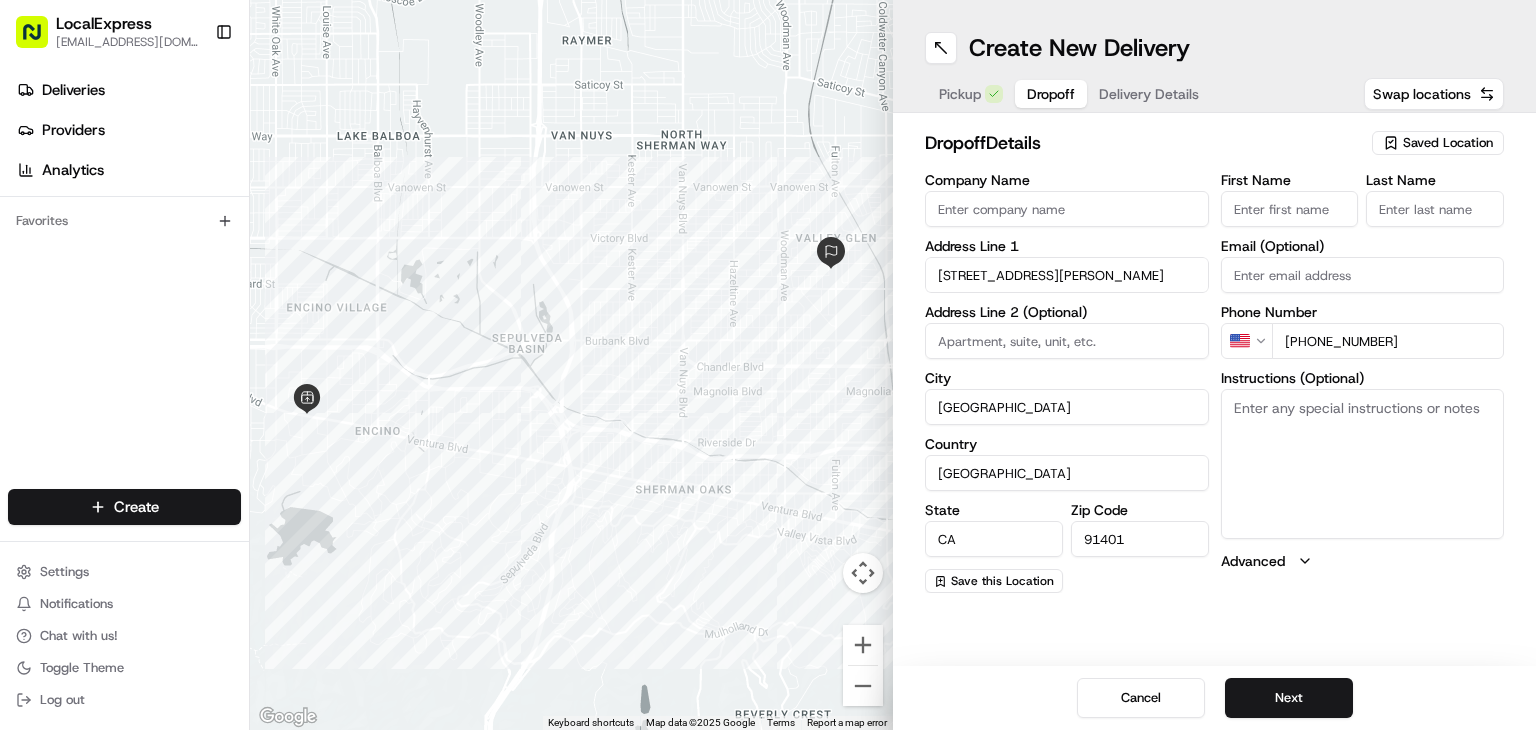 type on "[PHONE_NUMBER]" 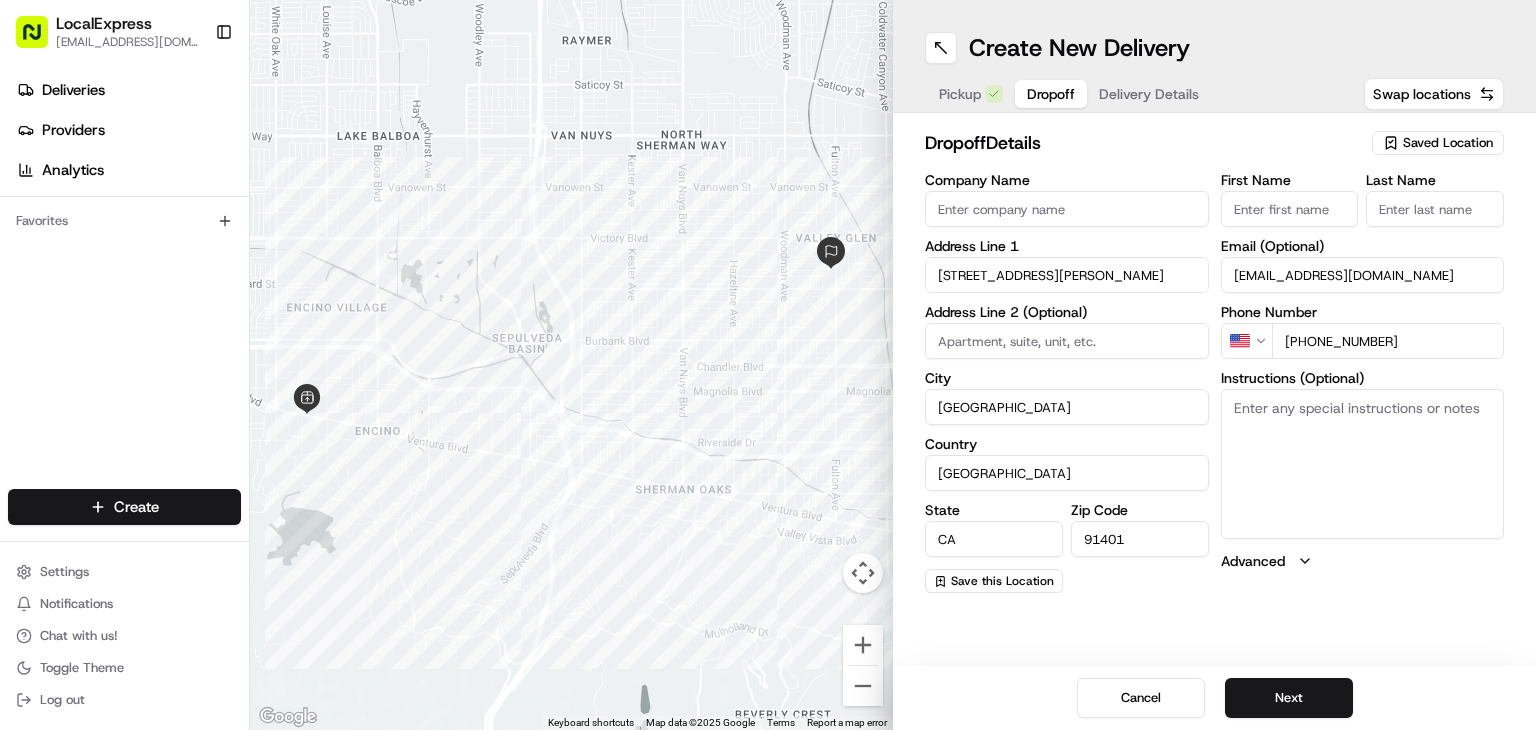type on "[EMAIL_ADDRESS][DOMAIN_NAME]" 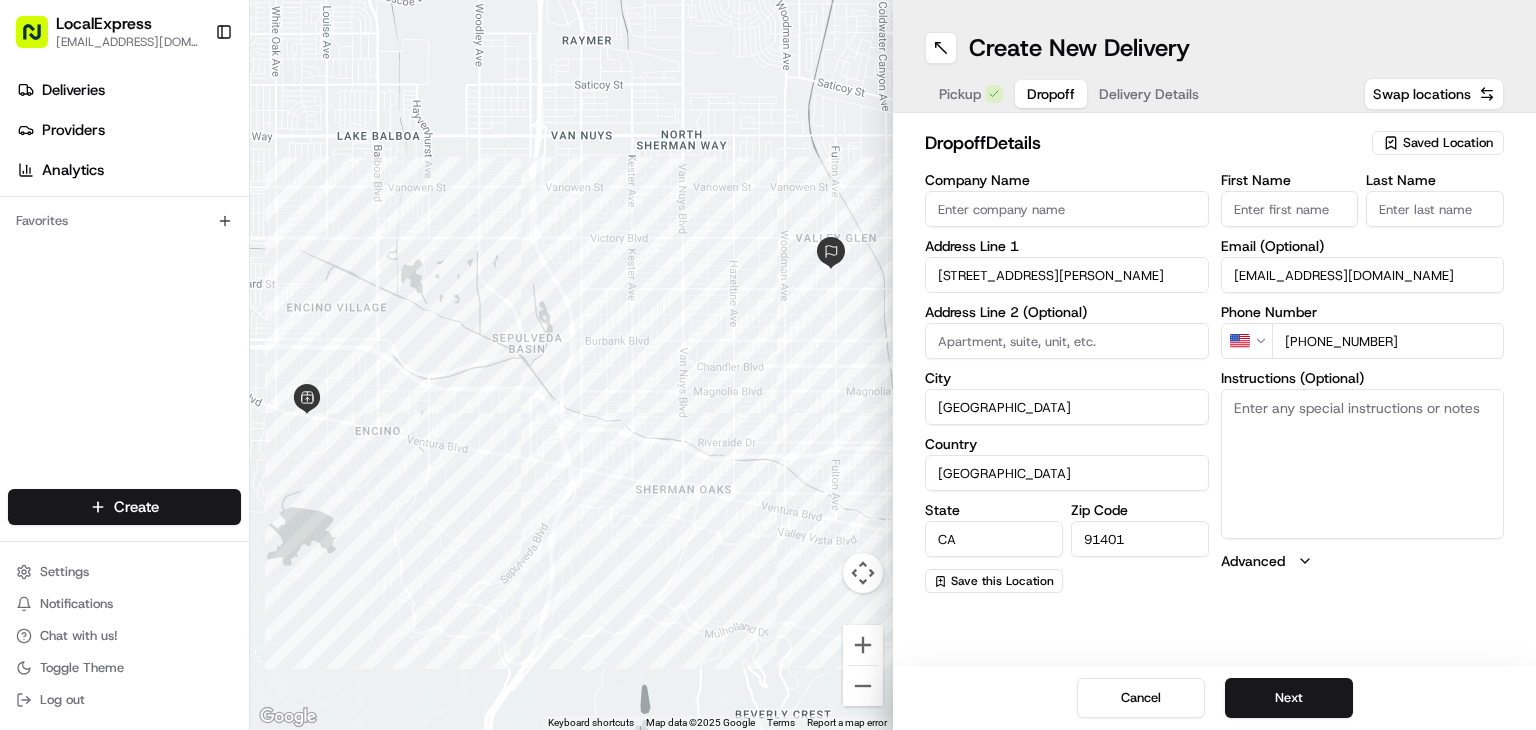 click on "First Name" at bounding box center [1290, 209] 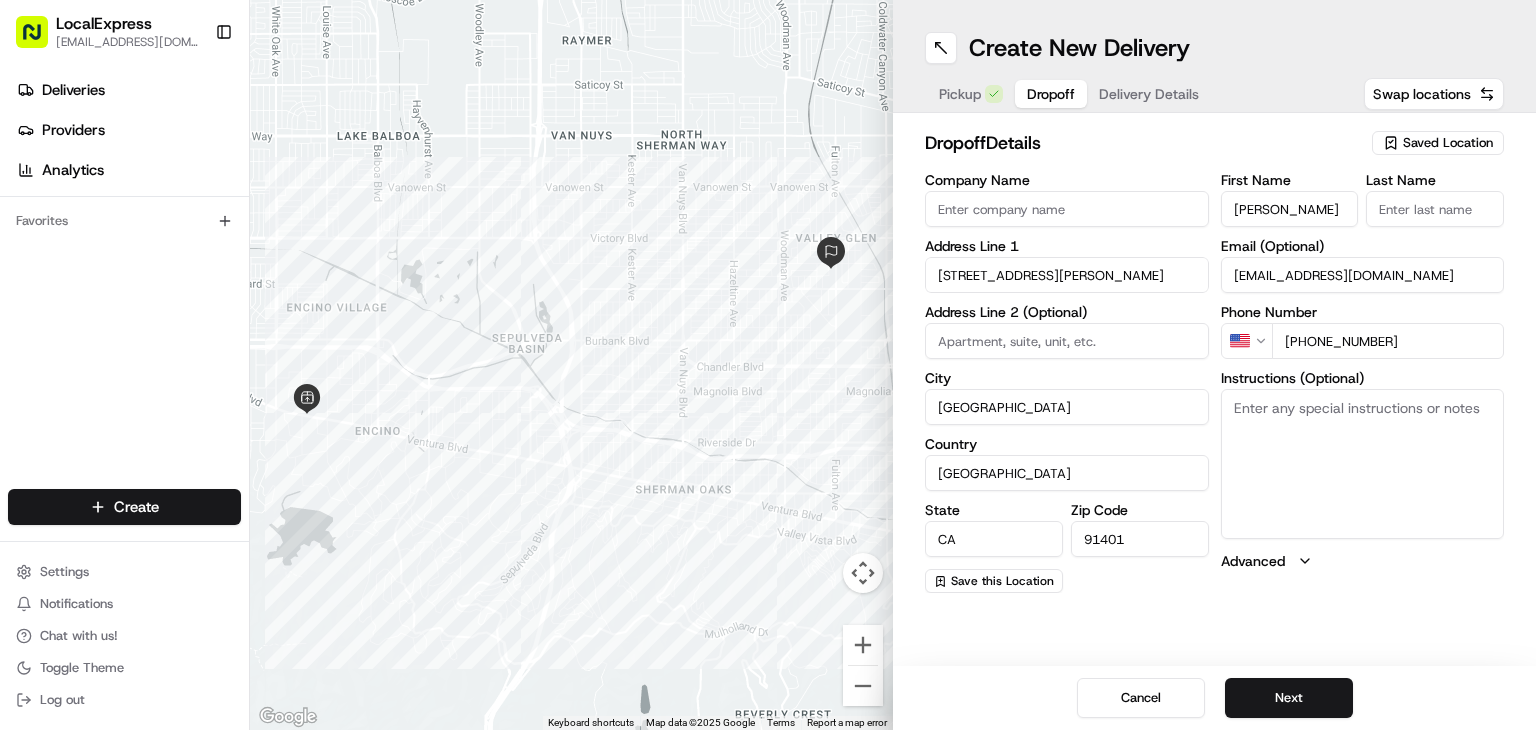 click on "[PERSON_NAME]" at bounding box center [1290, 209] 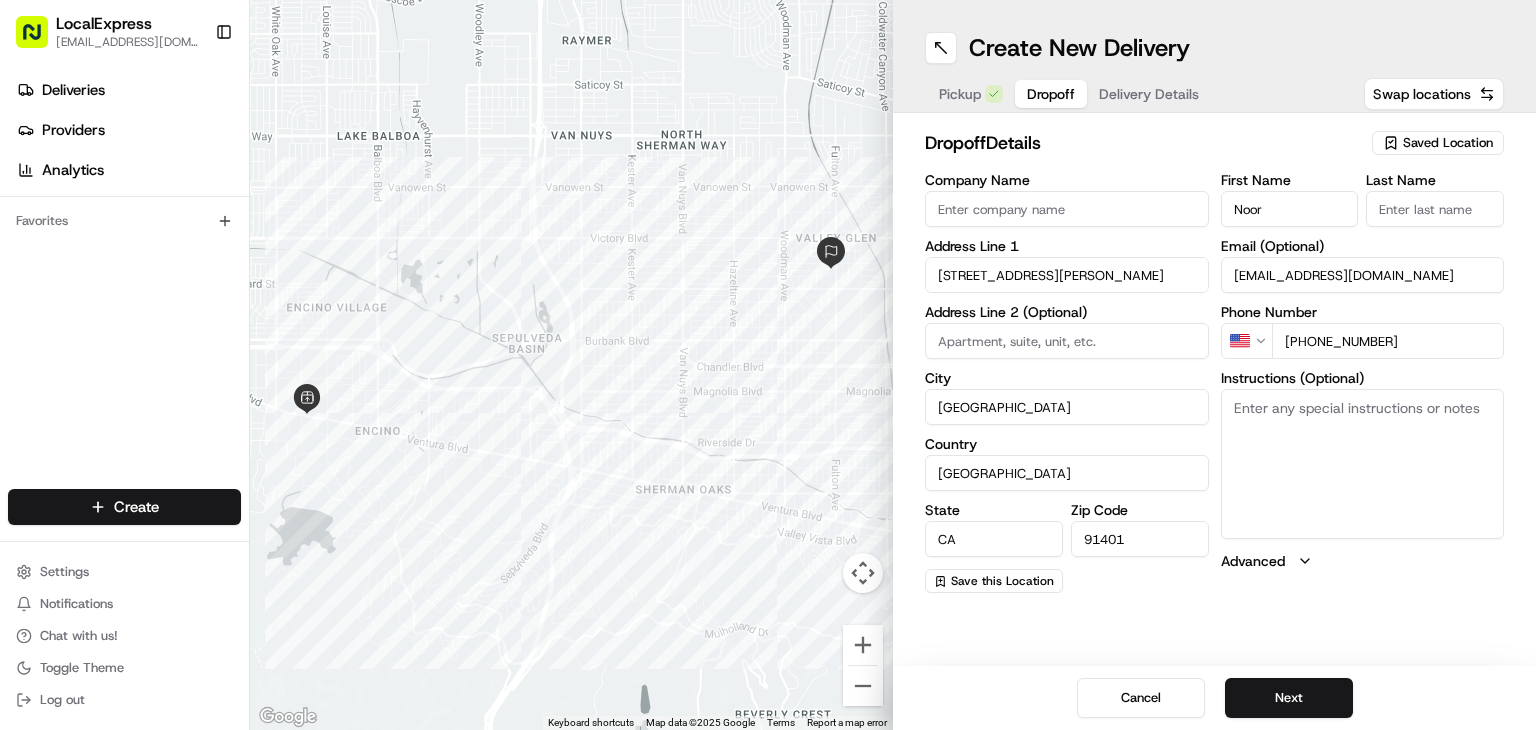 type on "Noor" 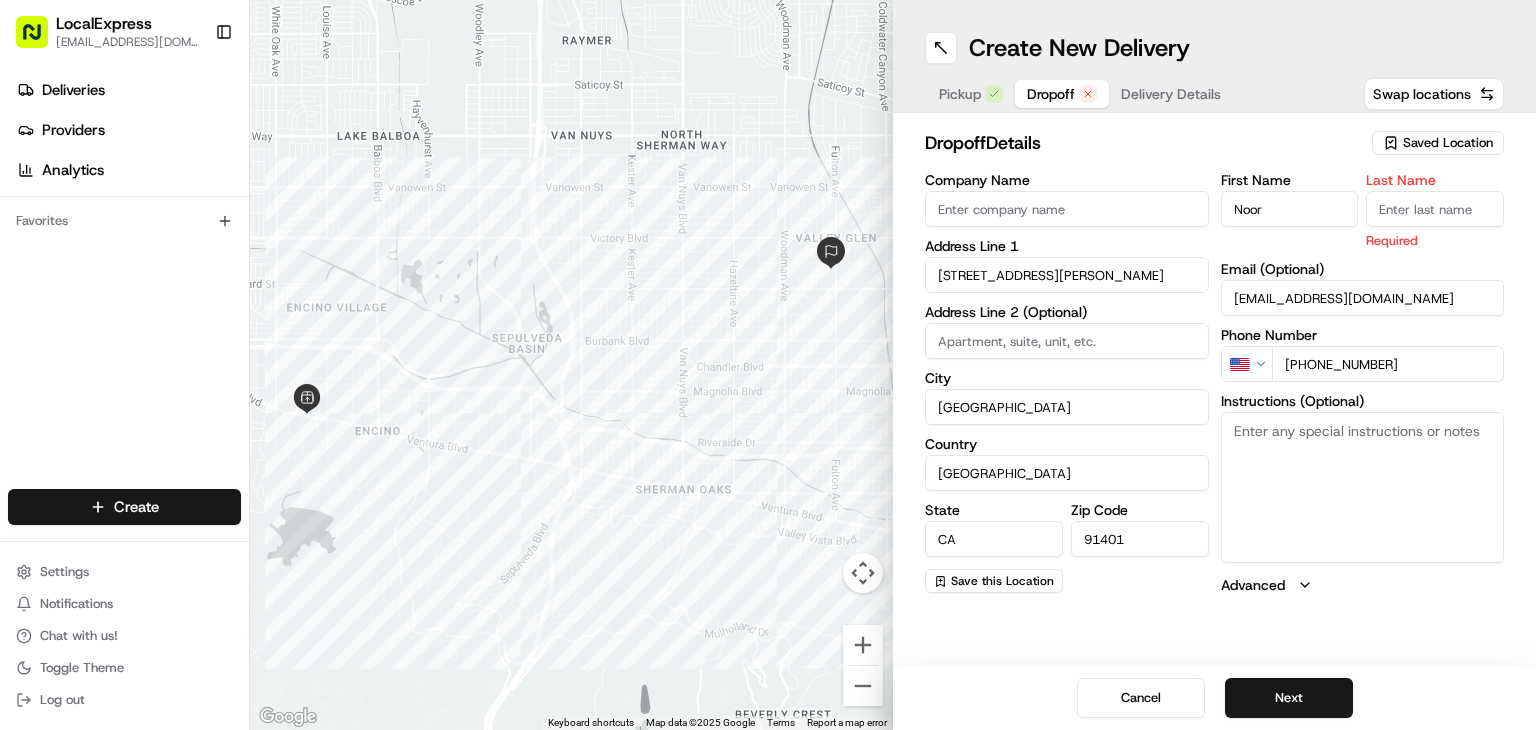 paste on "Molvi" 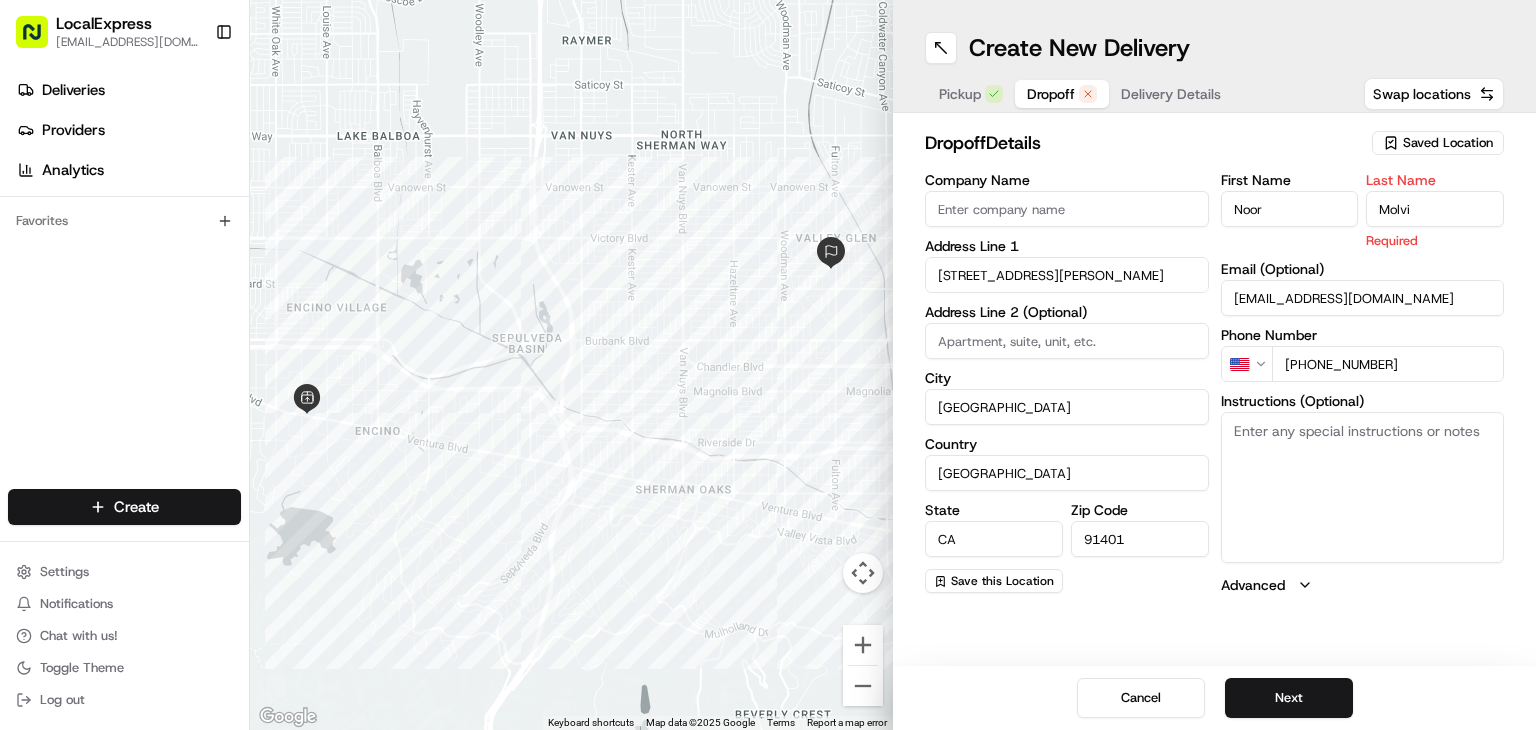 type on "Molvi" 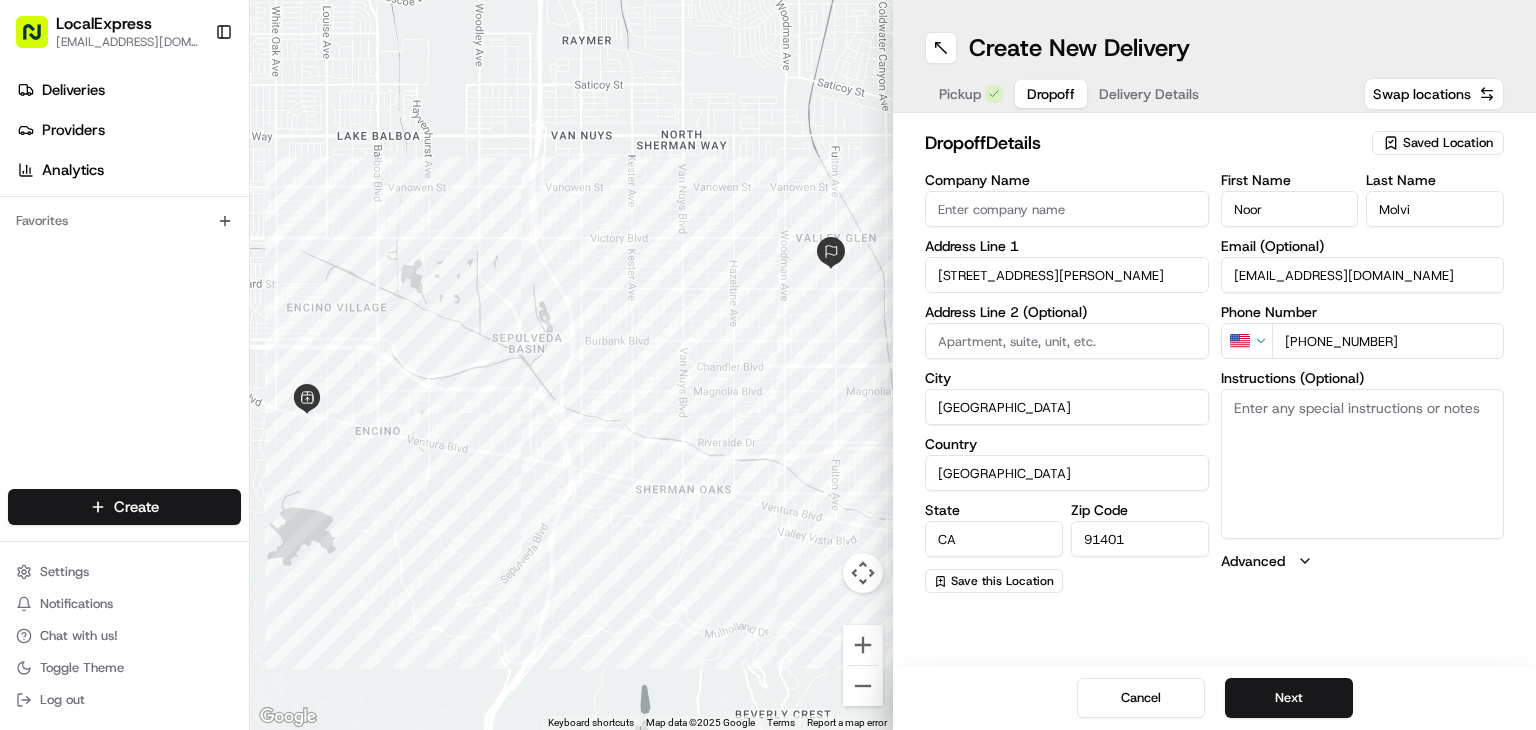 click on "Instructions (Optional)" at bounding box center [1363, 464] 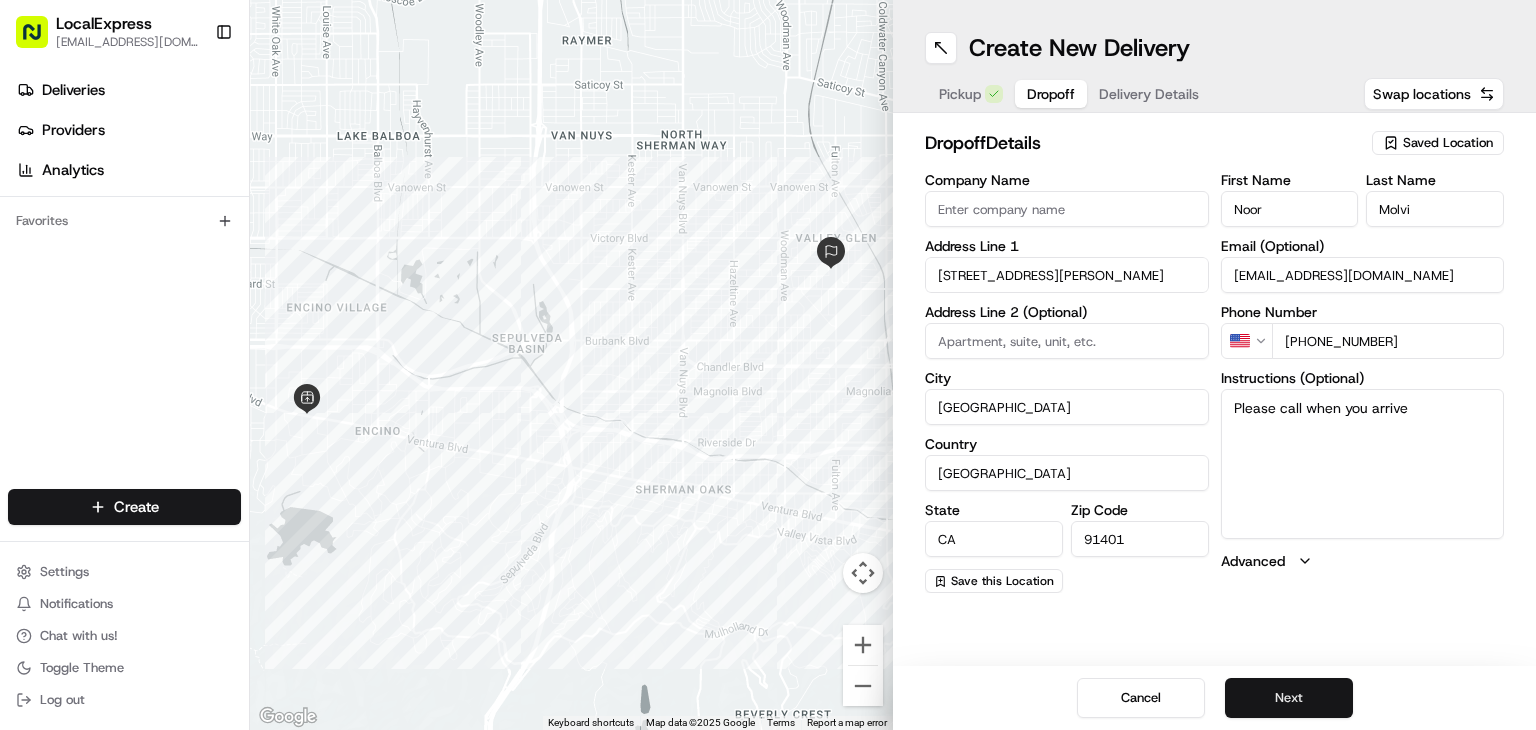 type on "Please call when you arrive" 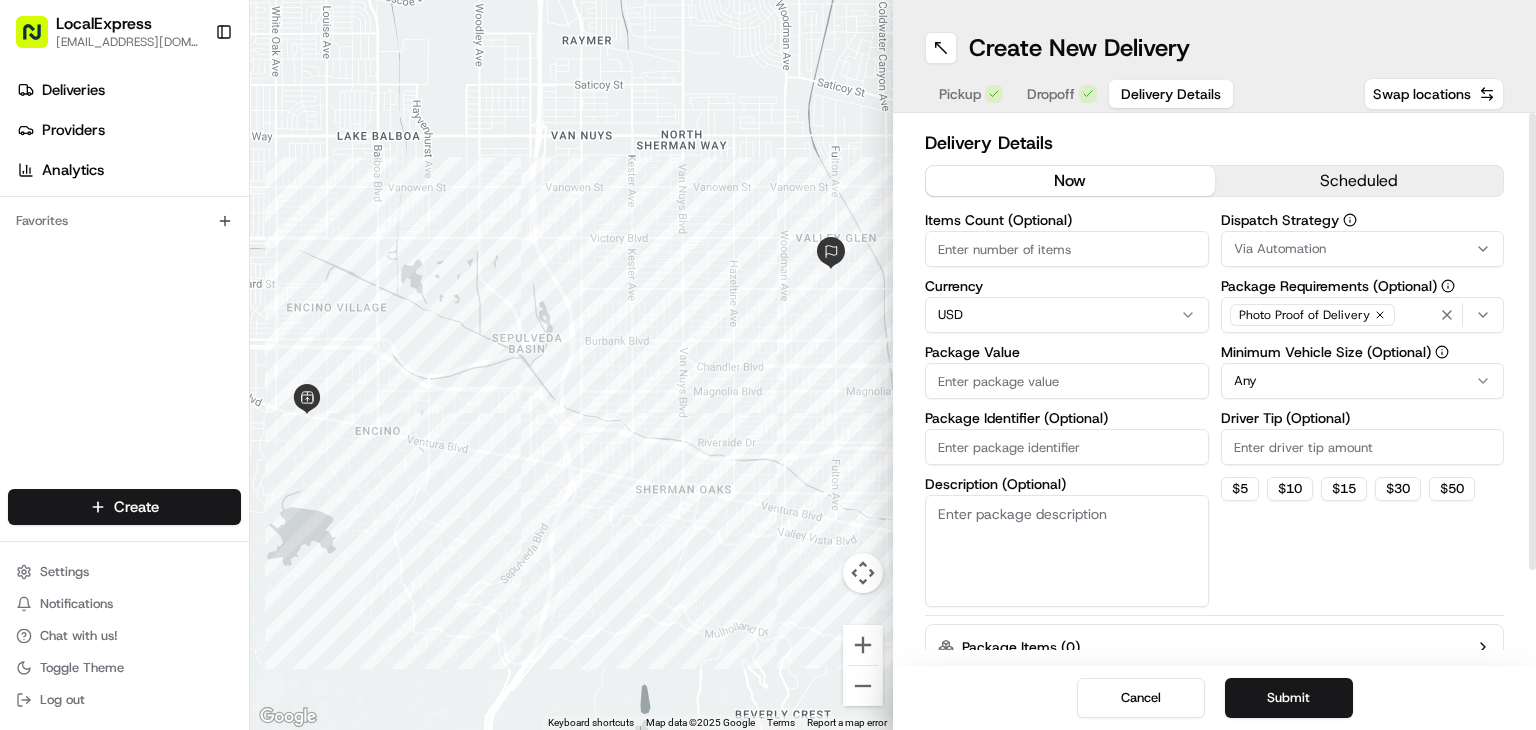 click on "Items Count (Optional)" at bounding box center (1067, 249) 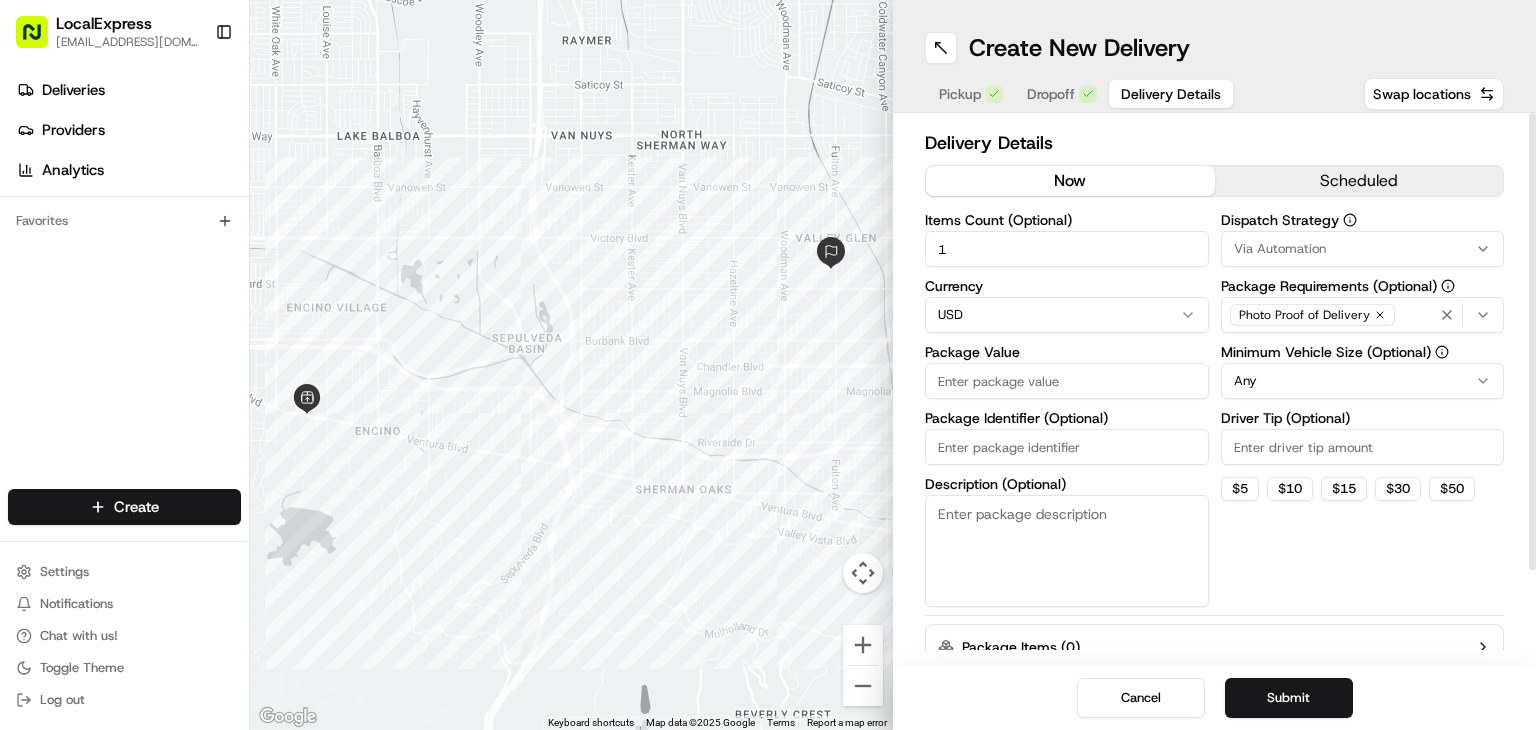 type on "1" 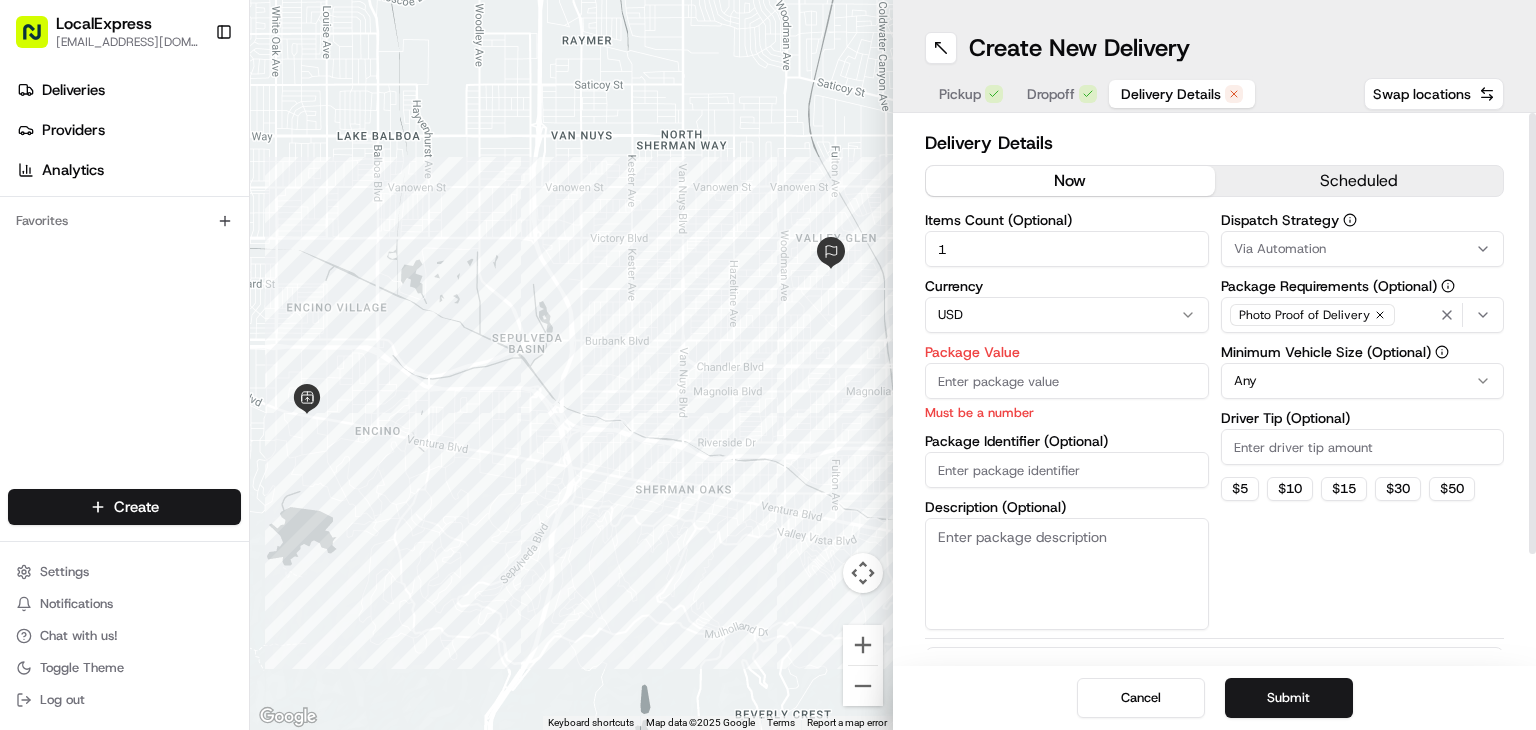 paste on "82.09" 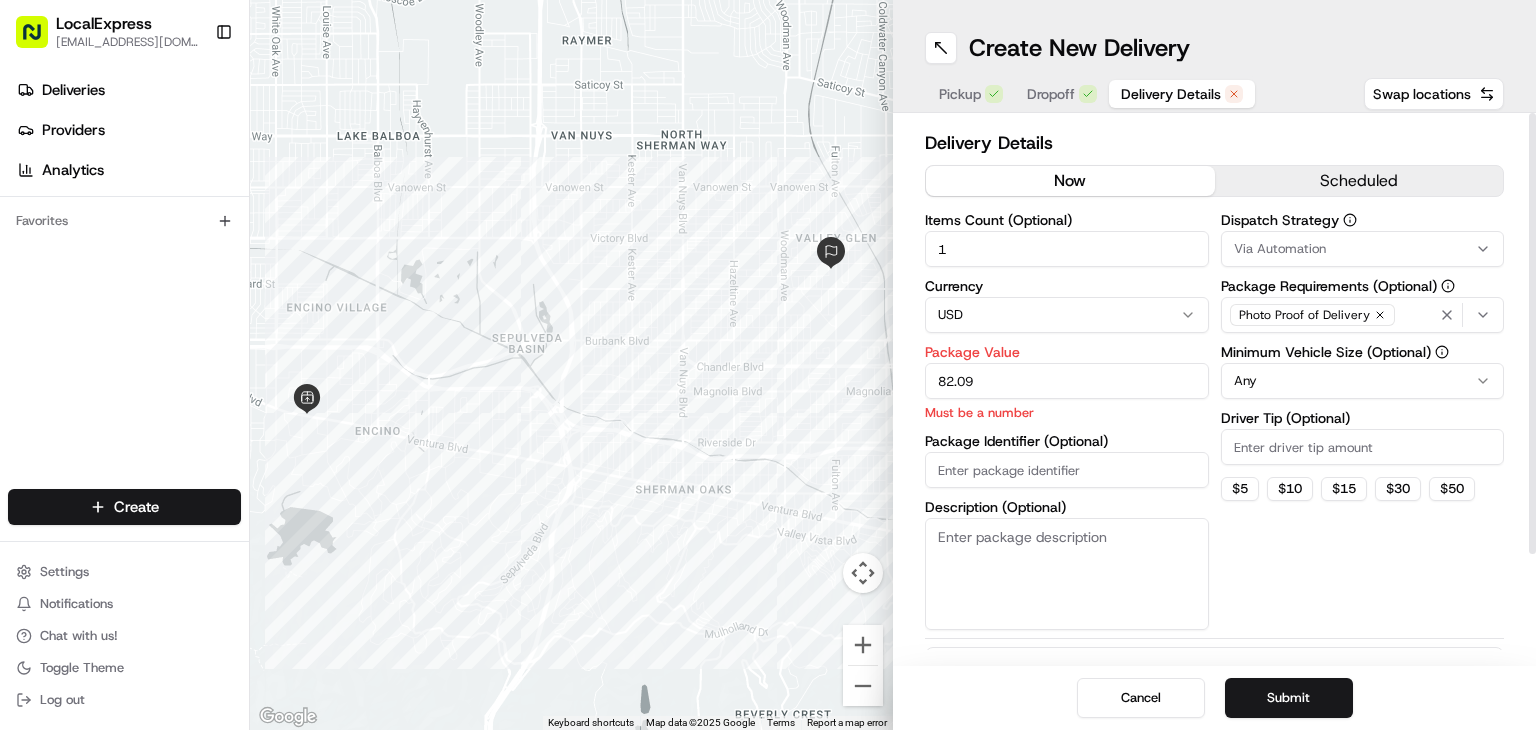 type on "82.09" 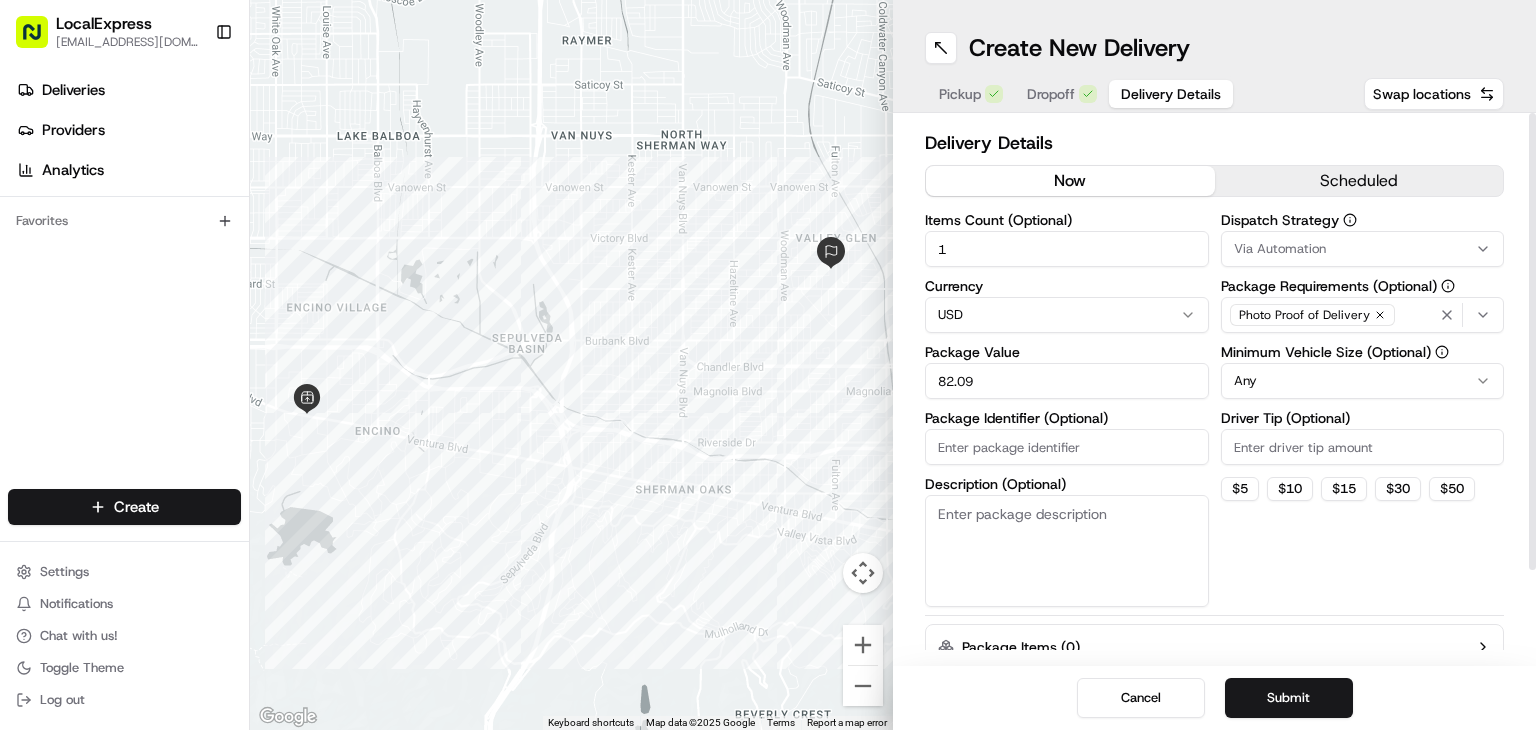 click on "Cancel Submit" at bounding box center [1214, 698] 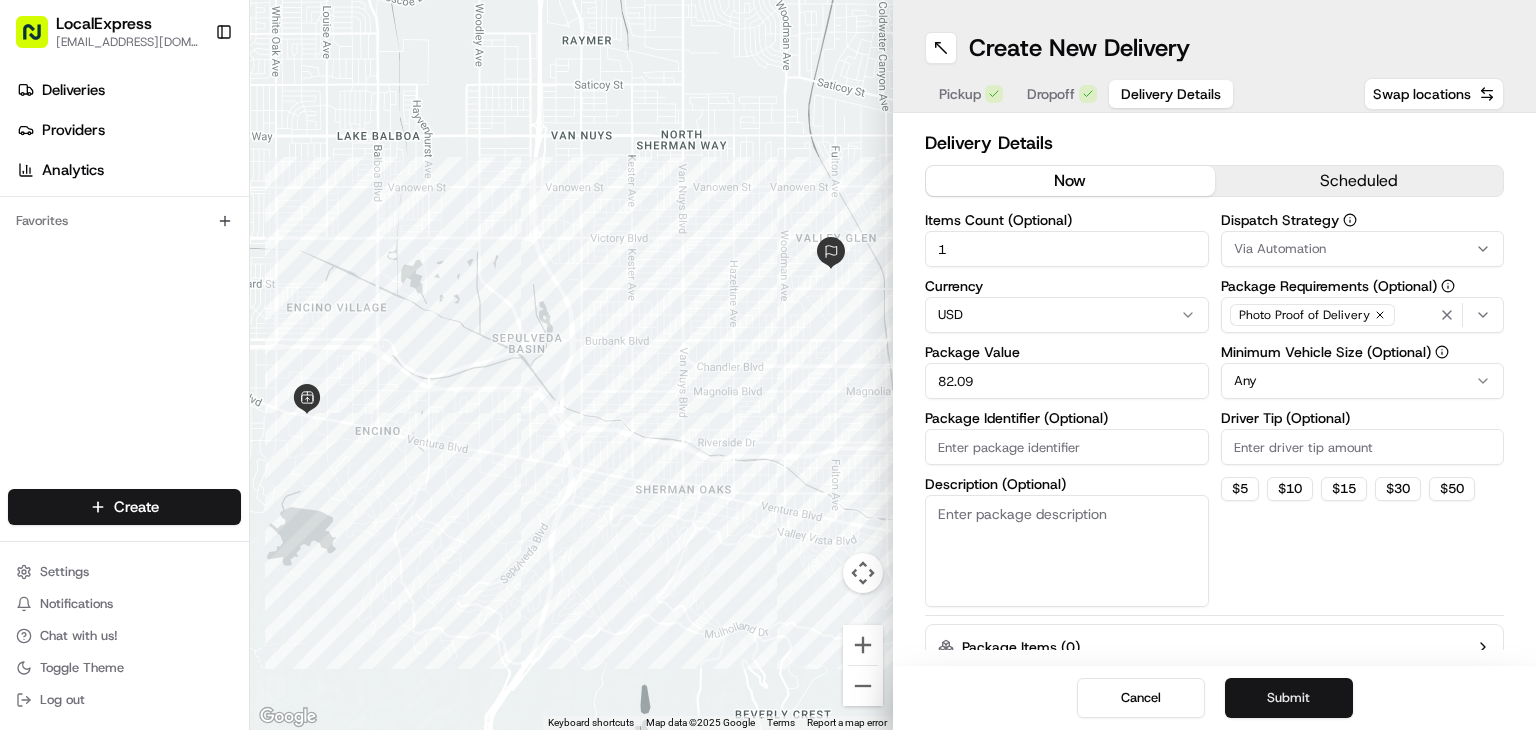 click on "Submit" at bounding box center (1289, 698) 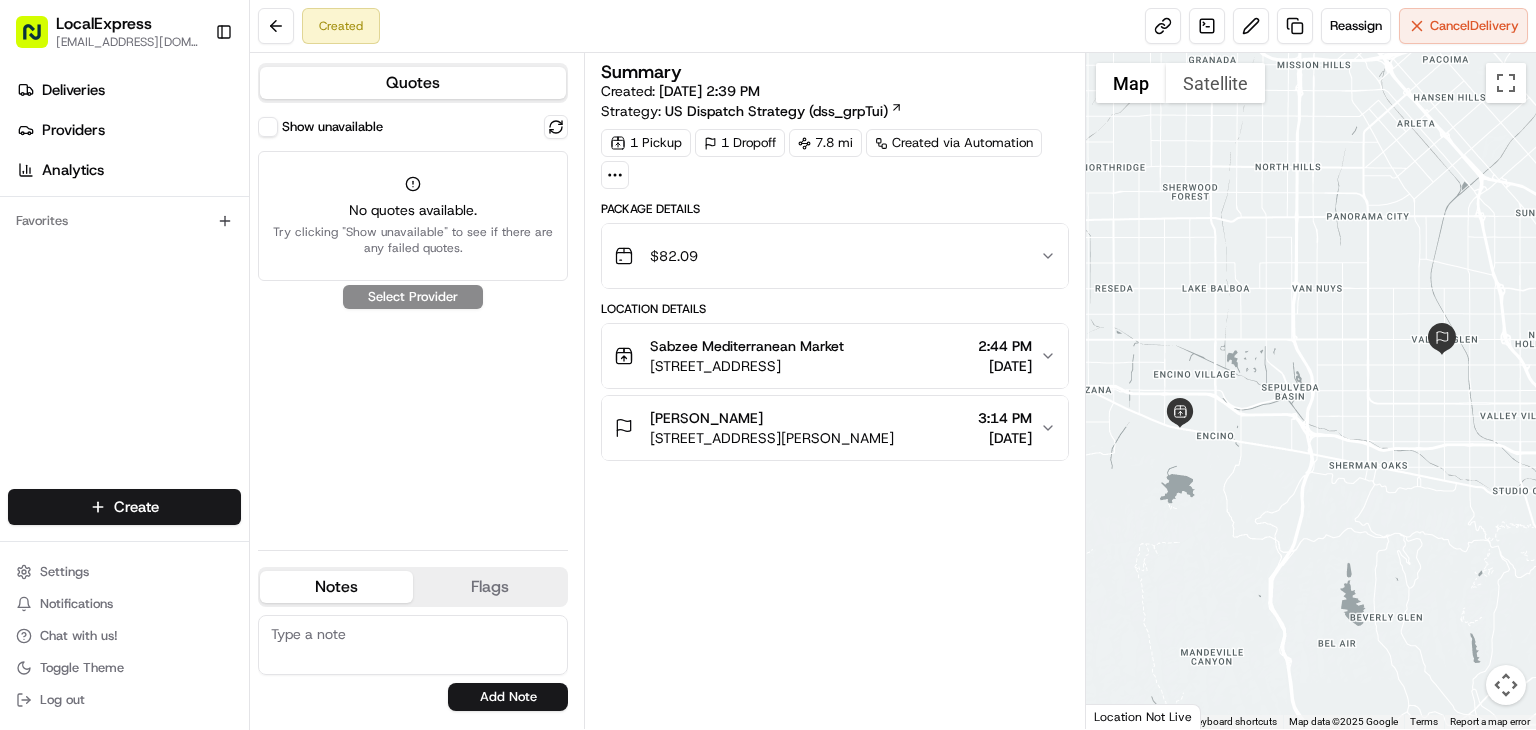 click on "Show unavailable" at bounding box center [268, 127] 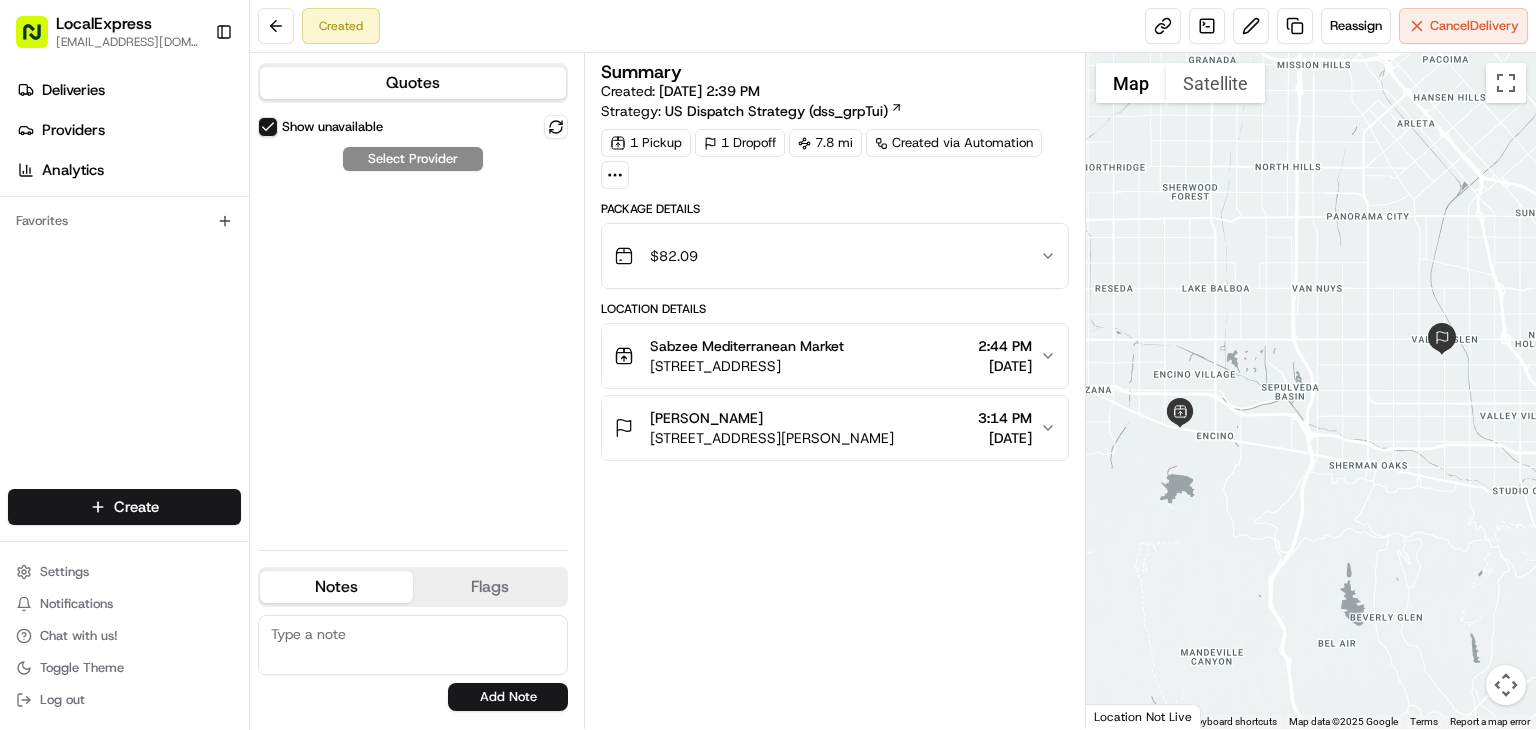 click on "Show unavailable" at bounding box center (268, 127) 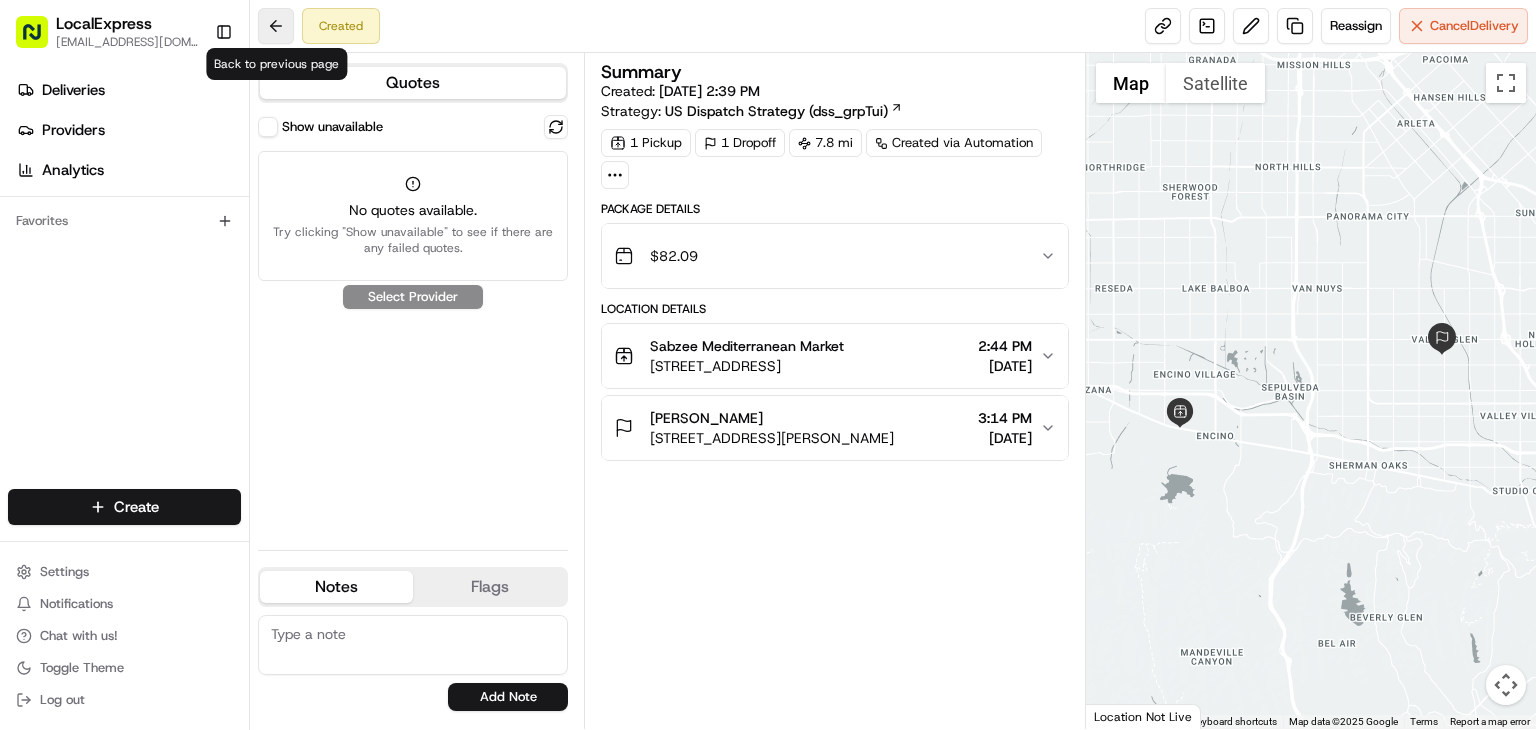 click at bounding box center [276, 26] 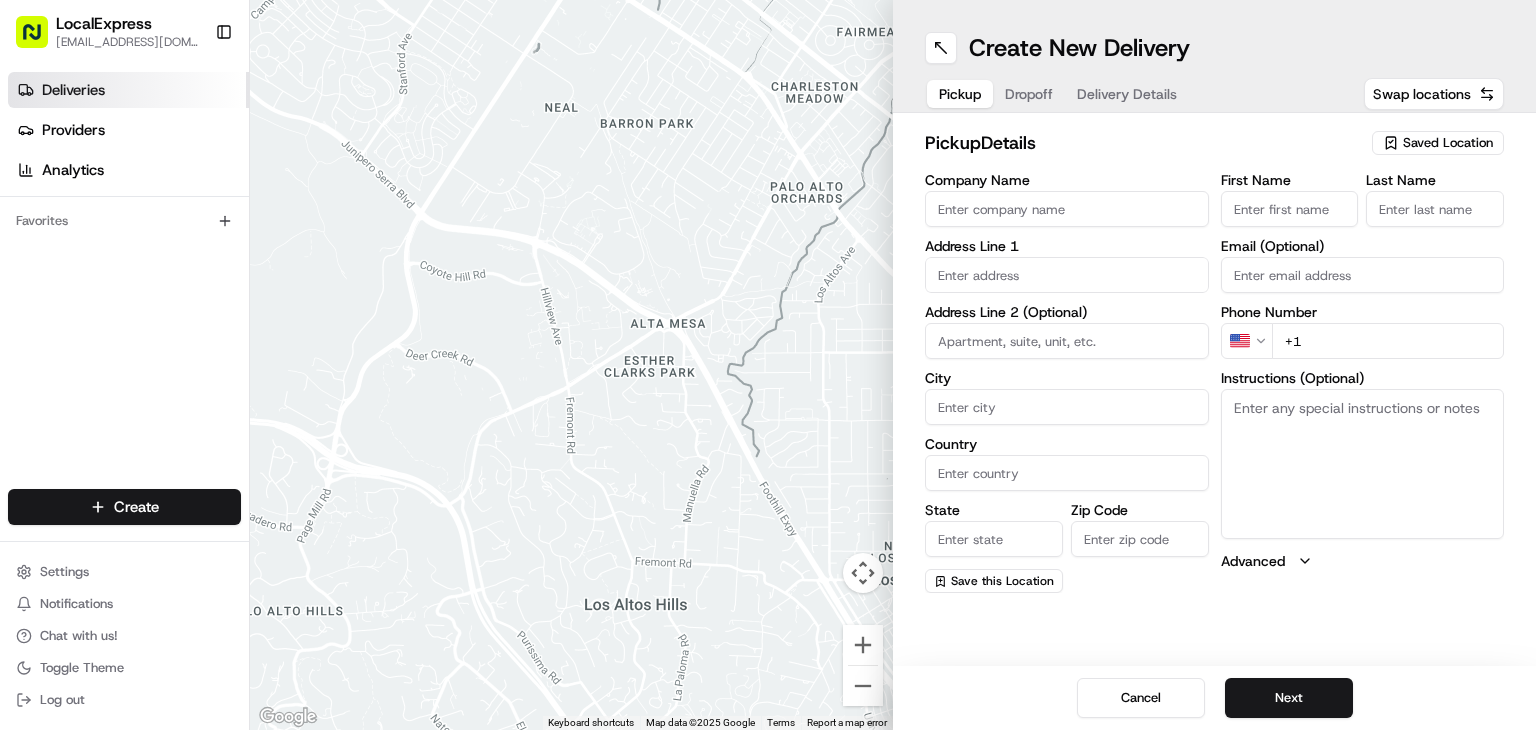 click on "Deliveries" at bounding box center (73, 90) 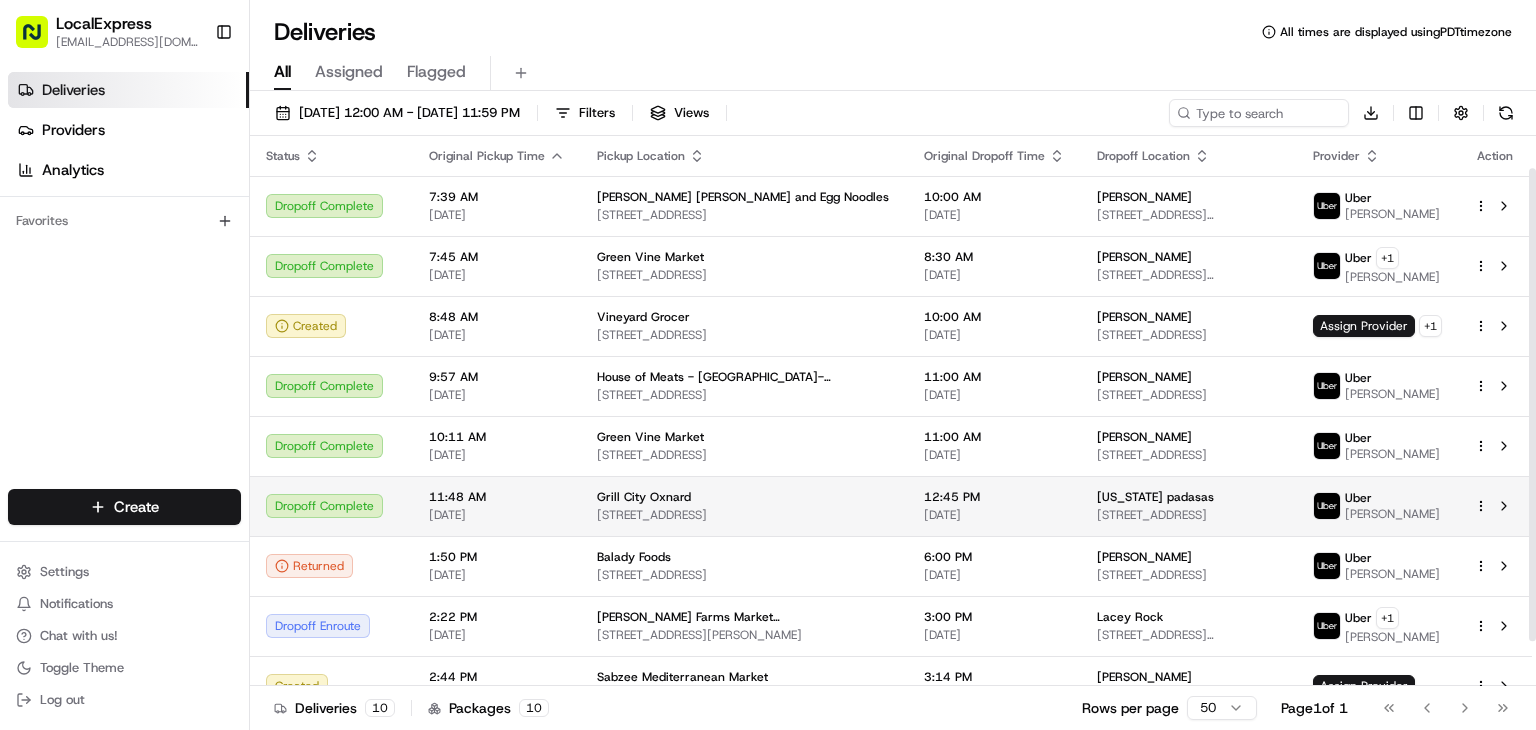 scroll, scrollTop: 90, scrollLeft: 0, axis: vertical 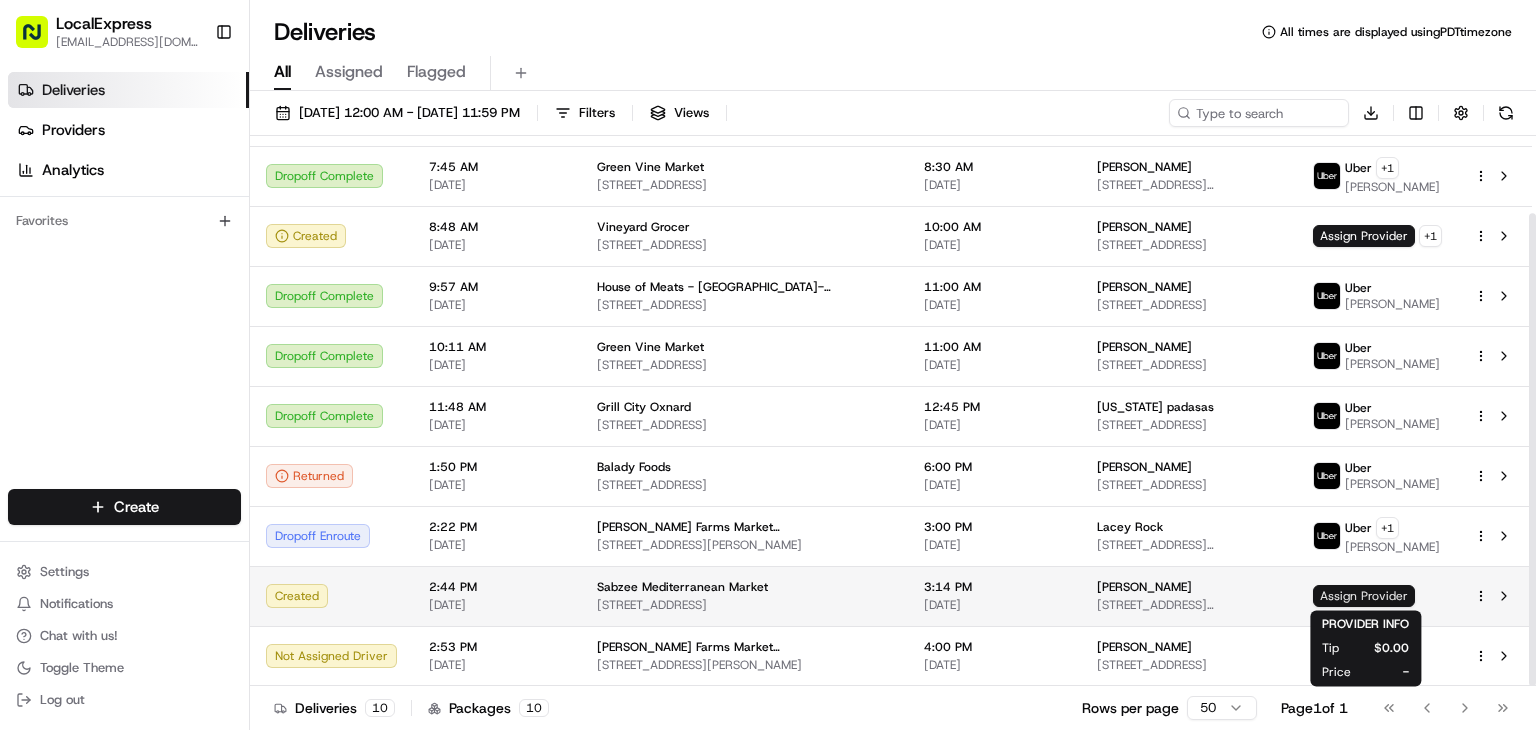 click on "Assign Provider" at bounding box center (1364, 596) 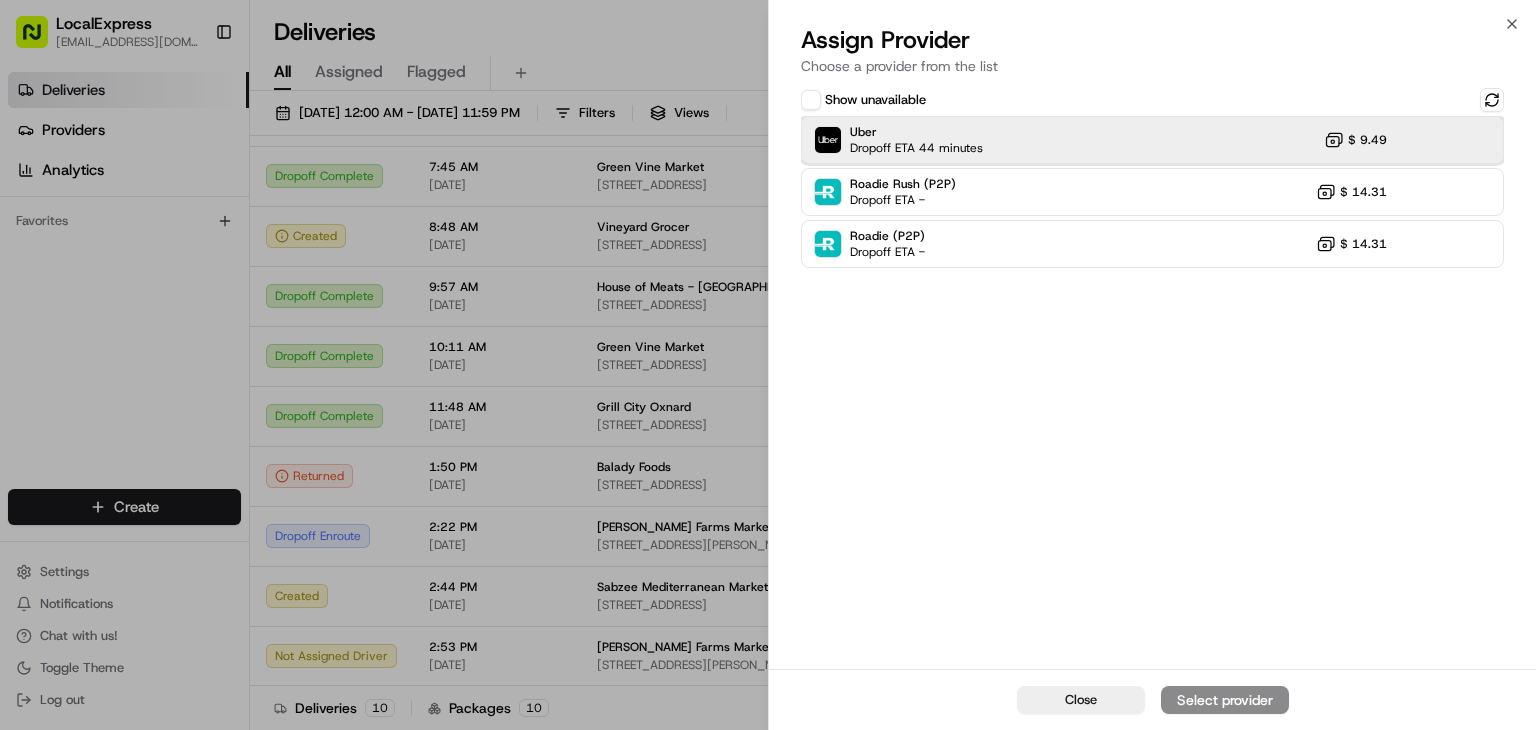 click on "Uber Dropoff ETA   44 minutes $   9.49" at bounding box center (1152, 140) 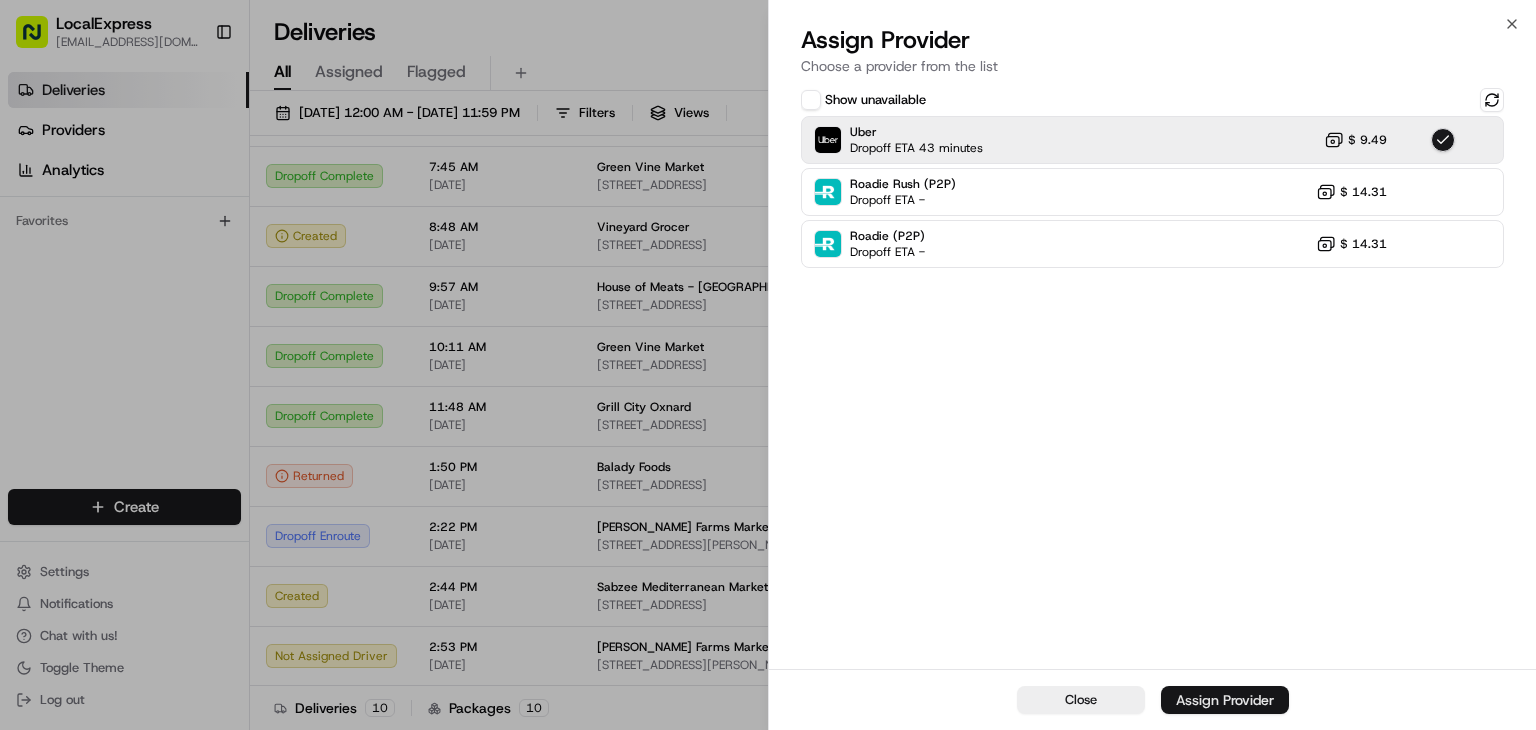 click on "Assign Provider" at bounding box center (1225, 700) 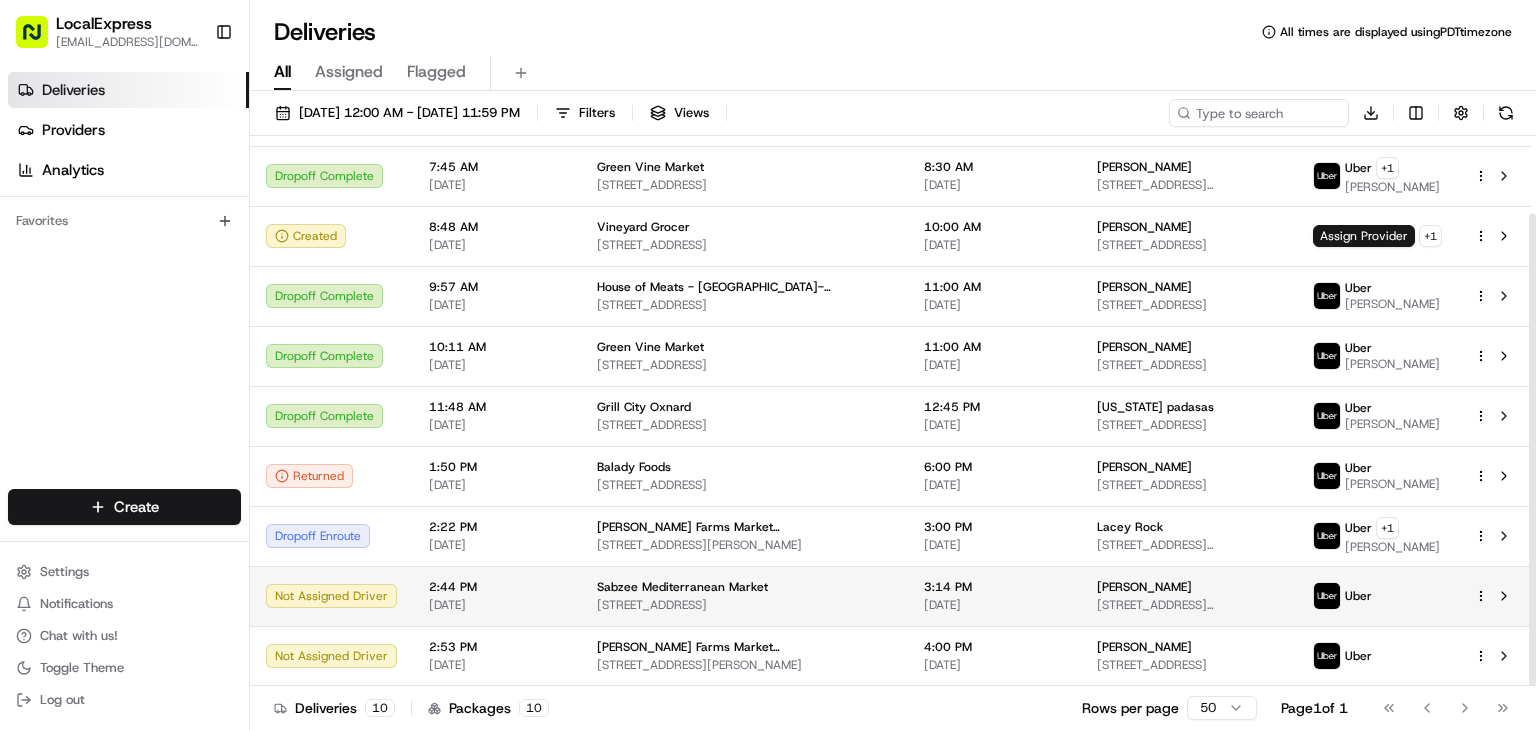 click on "[PERSON_NAME]" at bounding box center (1189, 587) 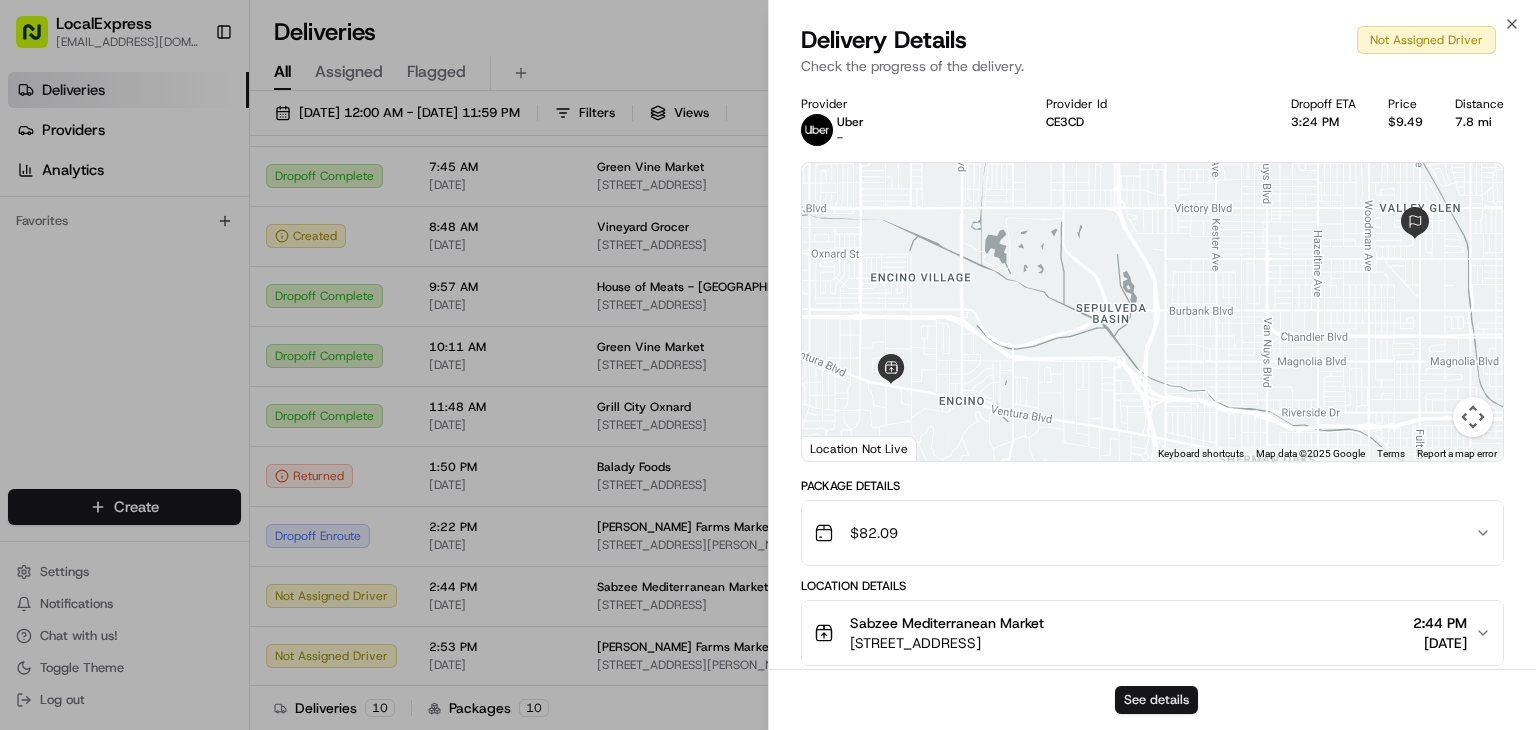 click on "See details" at bounding box center [1156, 700] 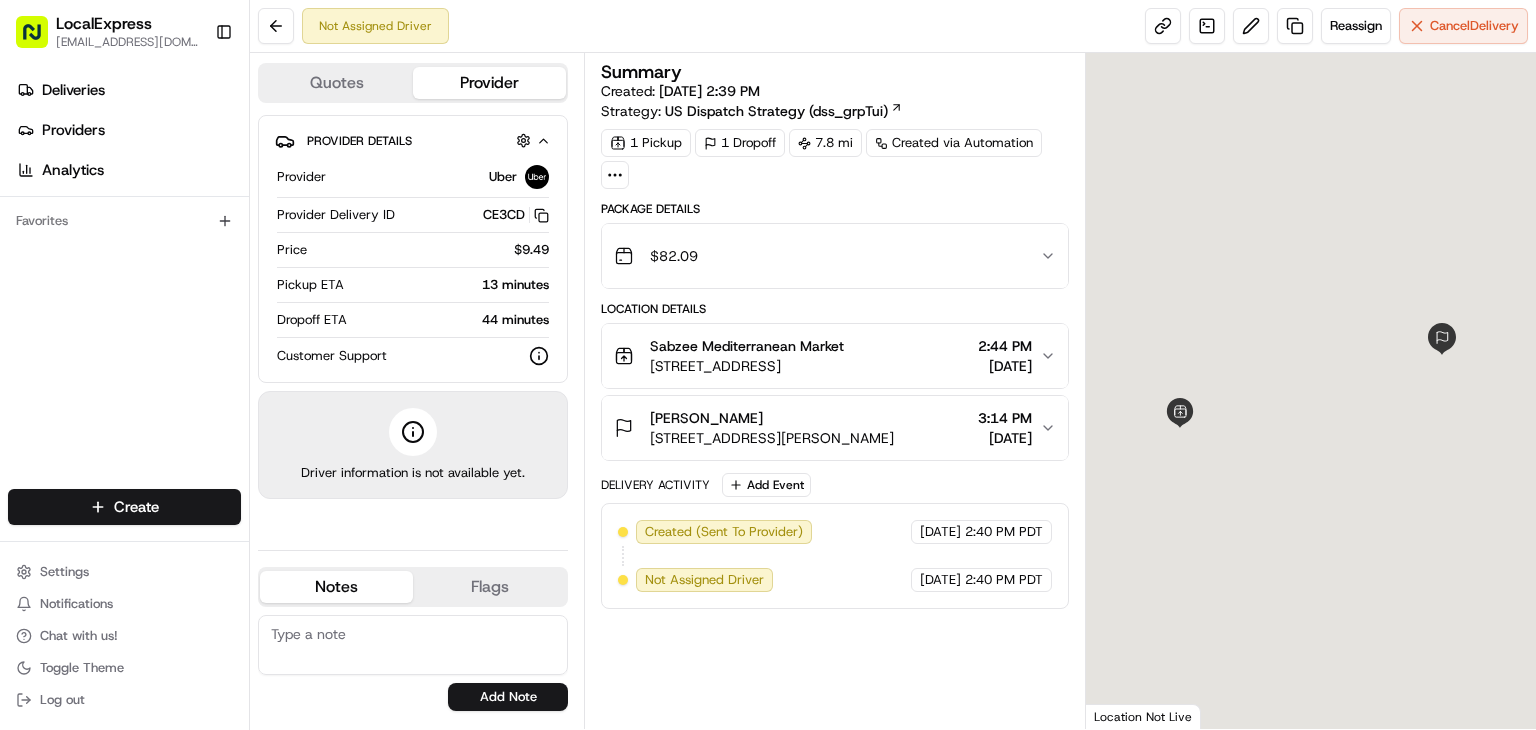scroll, scrollTop: 0, scrollLeft: 0, axis: both 